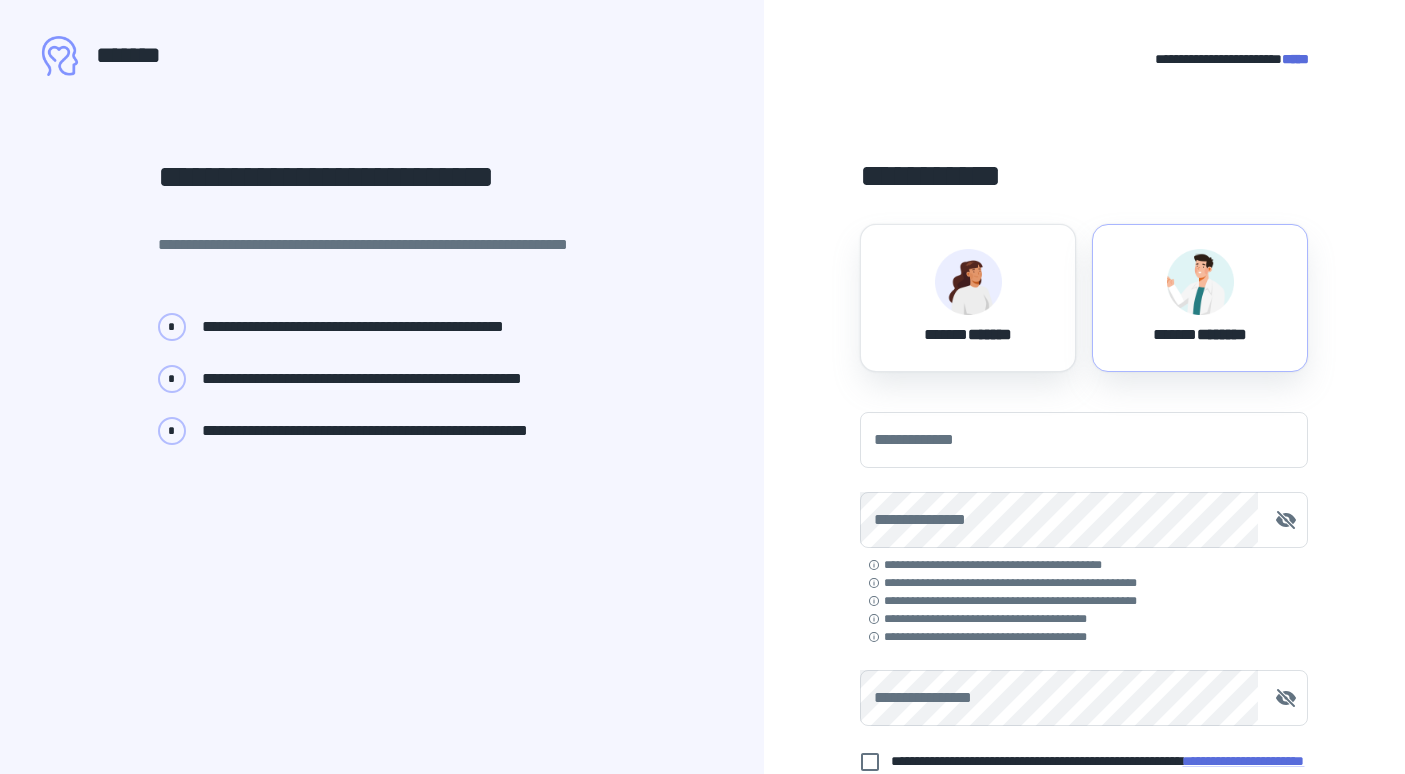 scroll, scrollTop: 0, scrollLeft: 0, axis: both 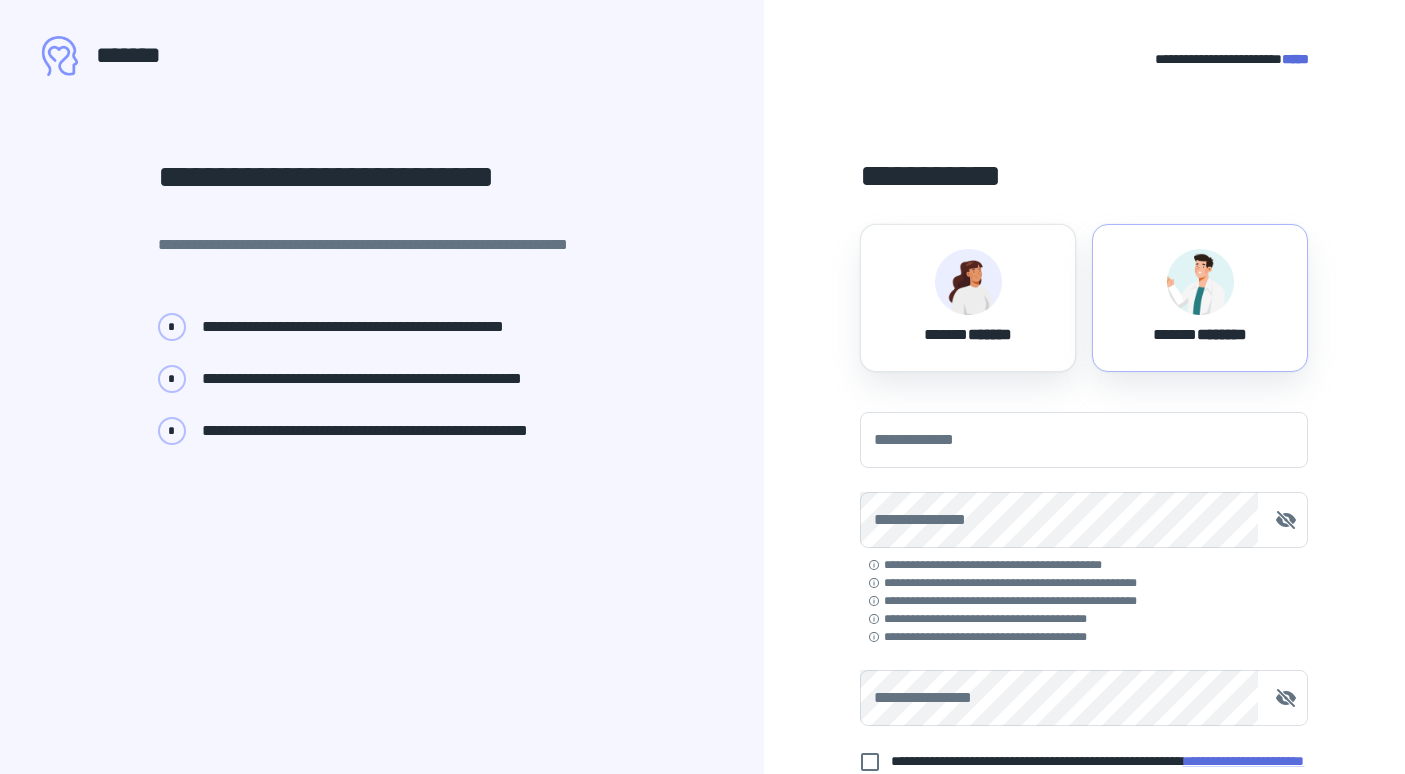 click on "******   ********" at bounding box center (1200, 298) 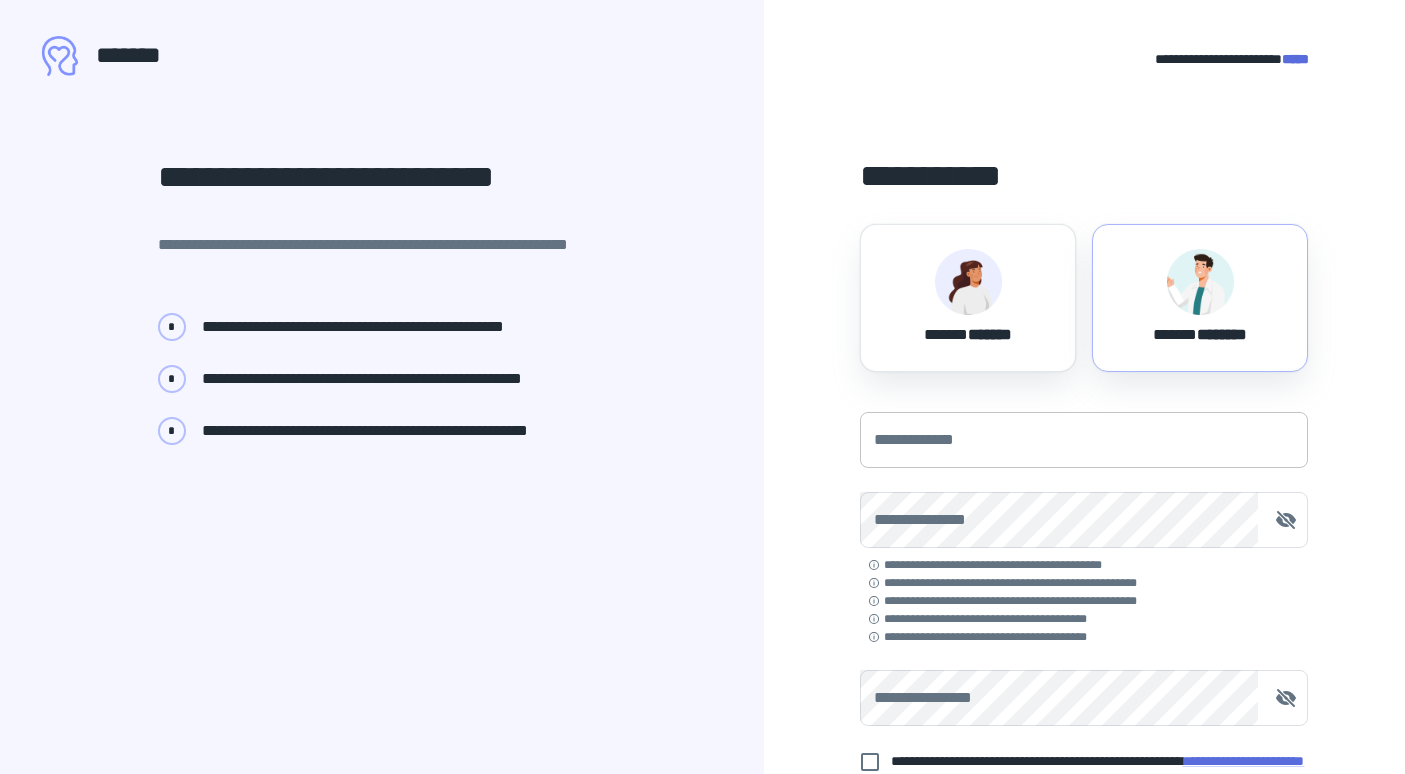 click on "**********" at bounding box center (1084, 440) 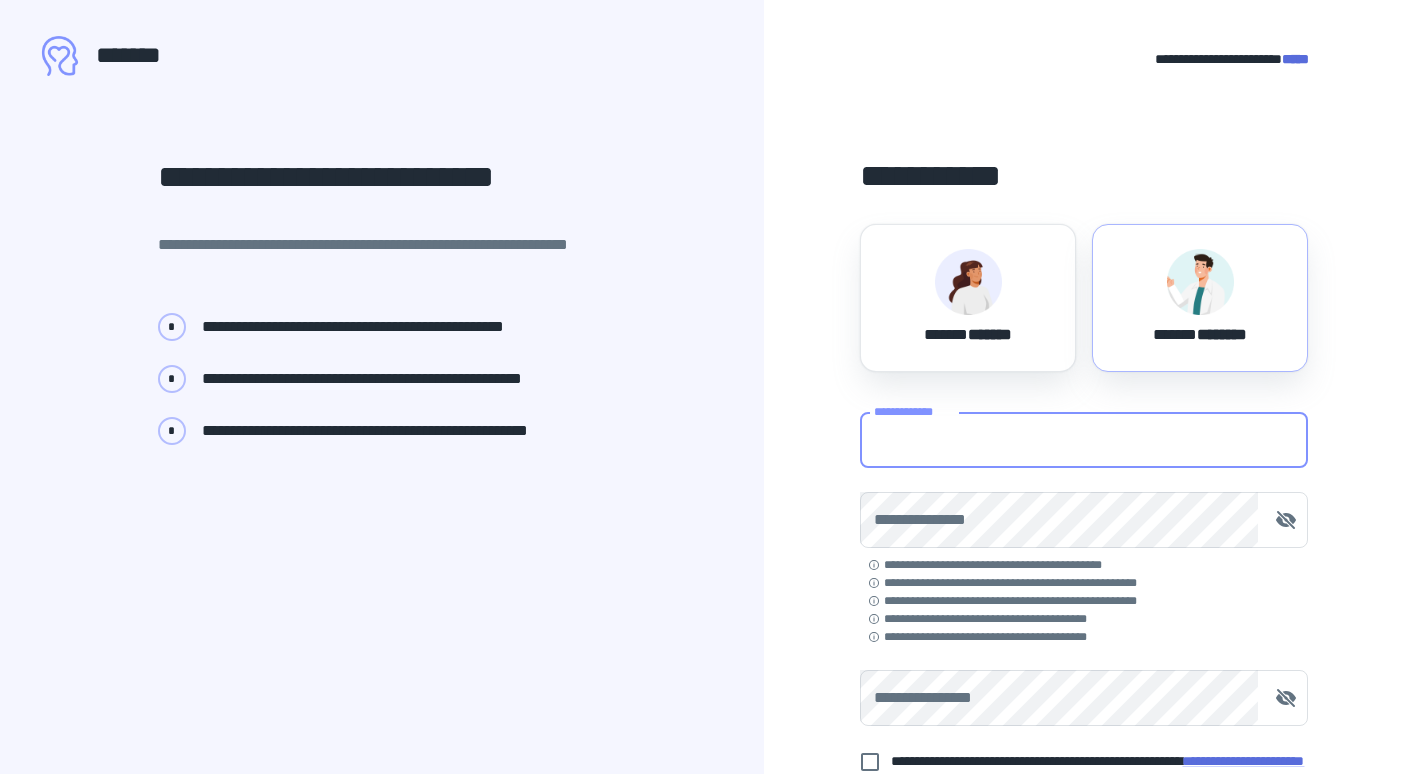 type on "**********" 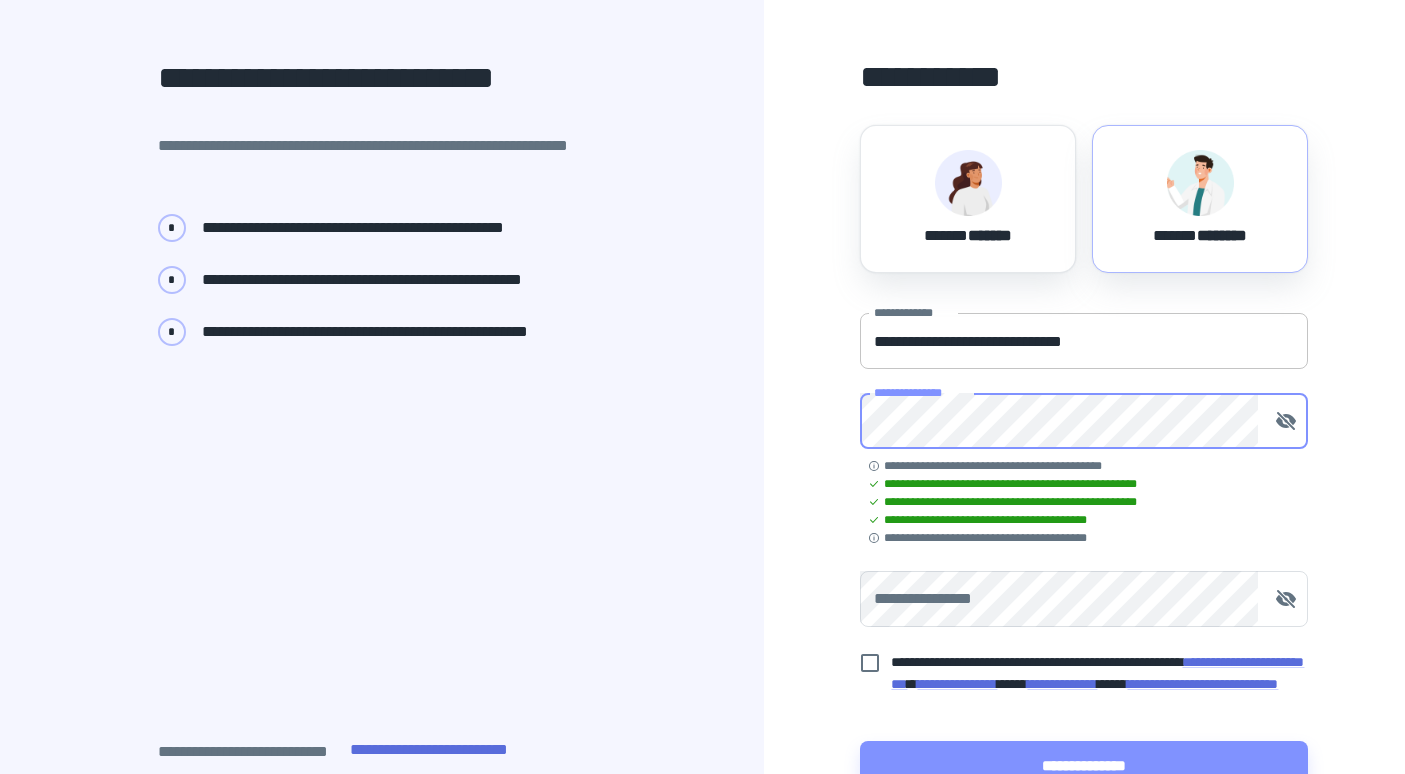 scroll, scrollTop: 109, scrollLeft: 0, axis: vertical 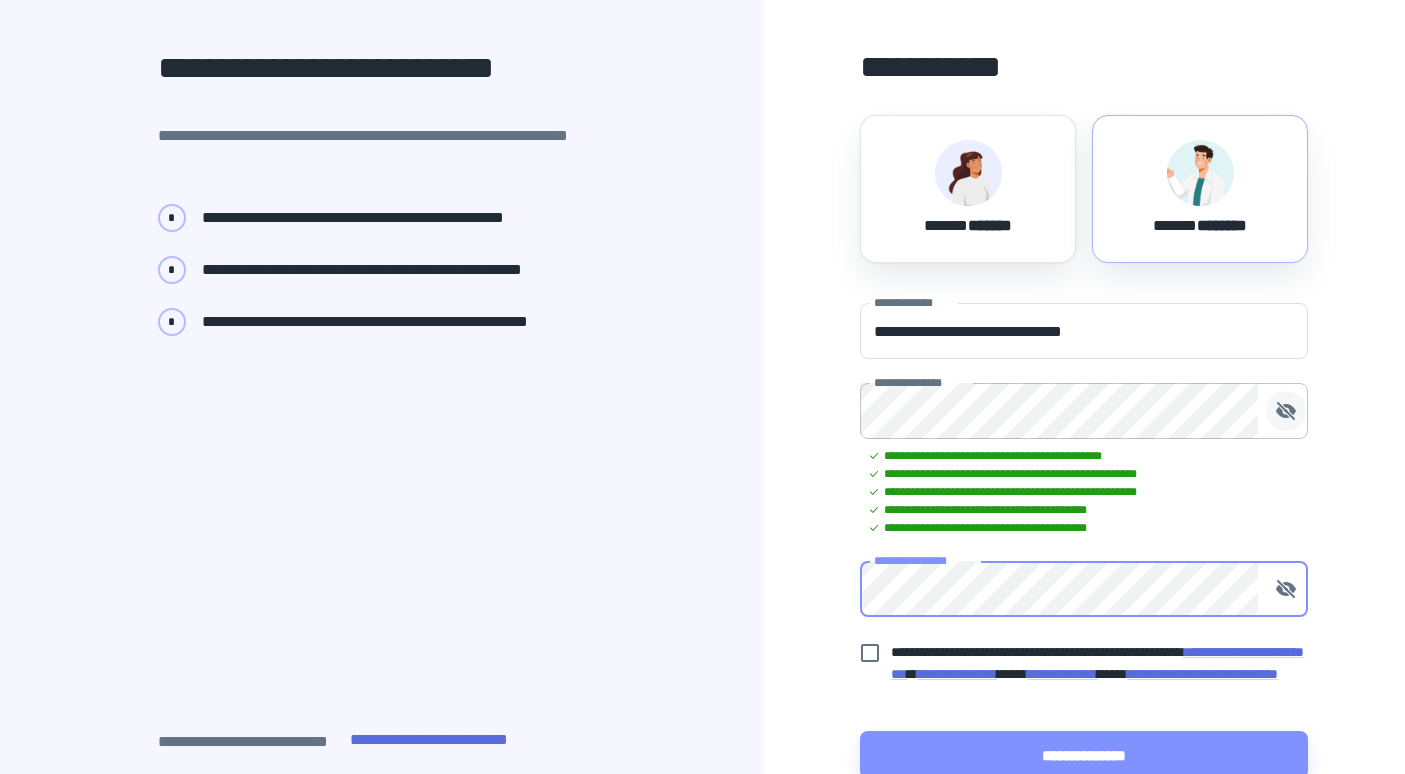 click 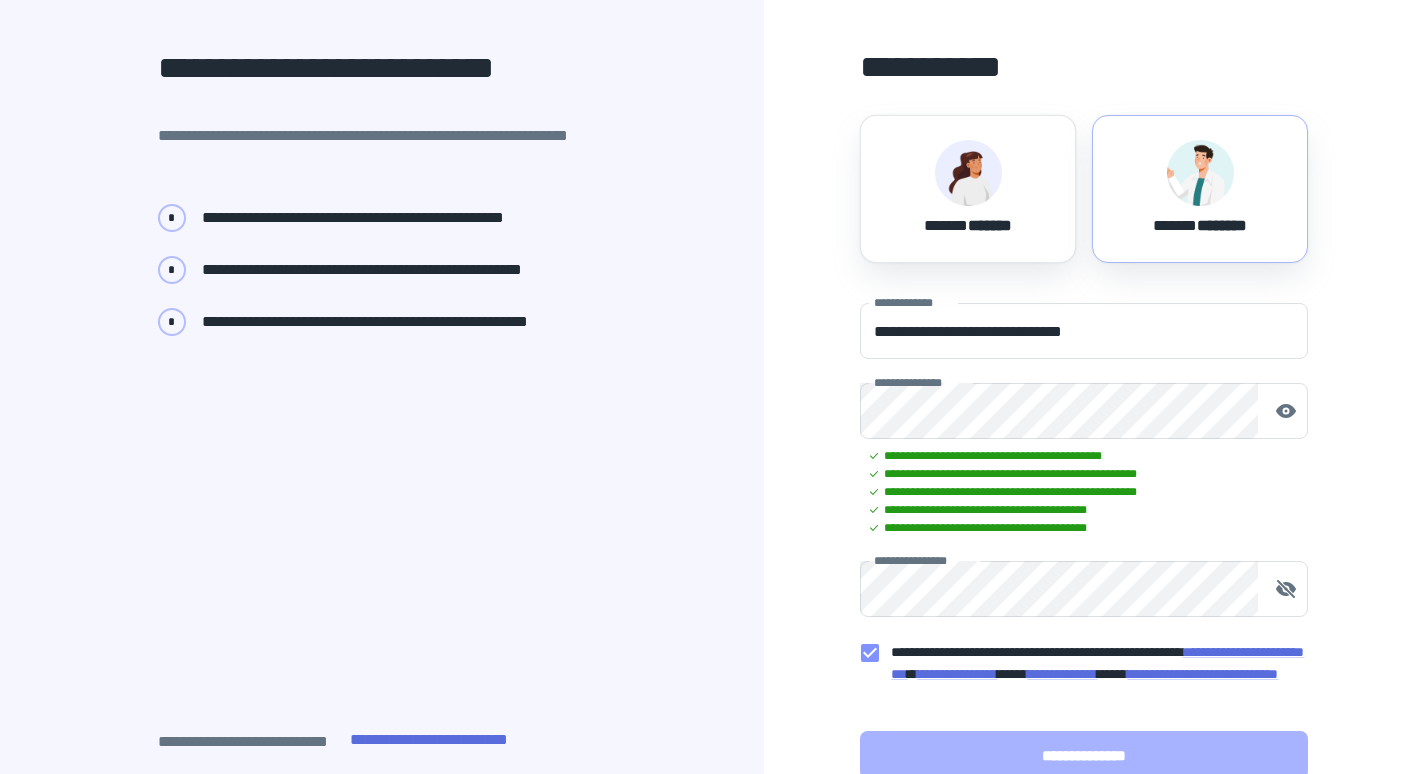 click on "**********" at bounding box center [1084, 755] 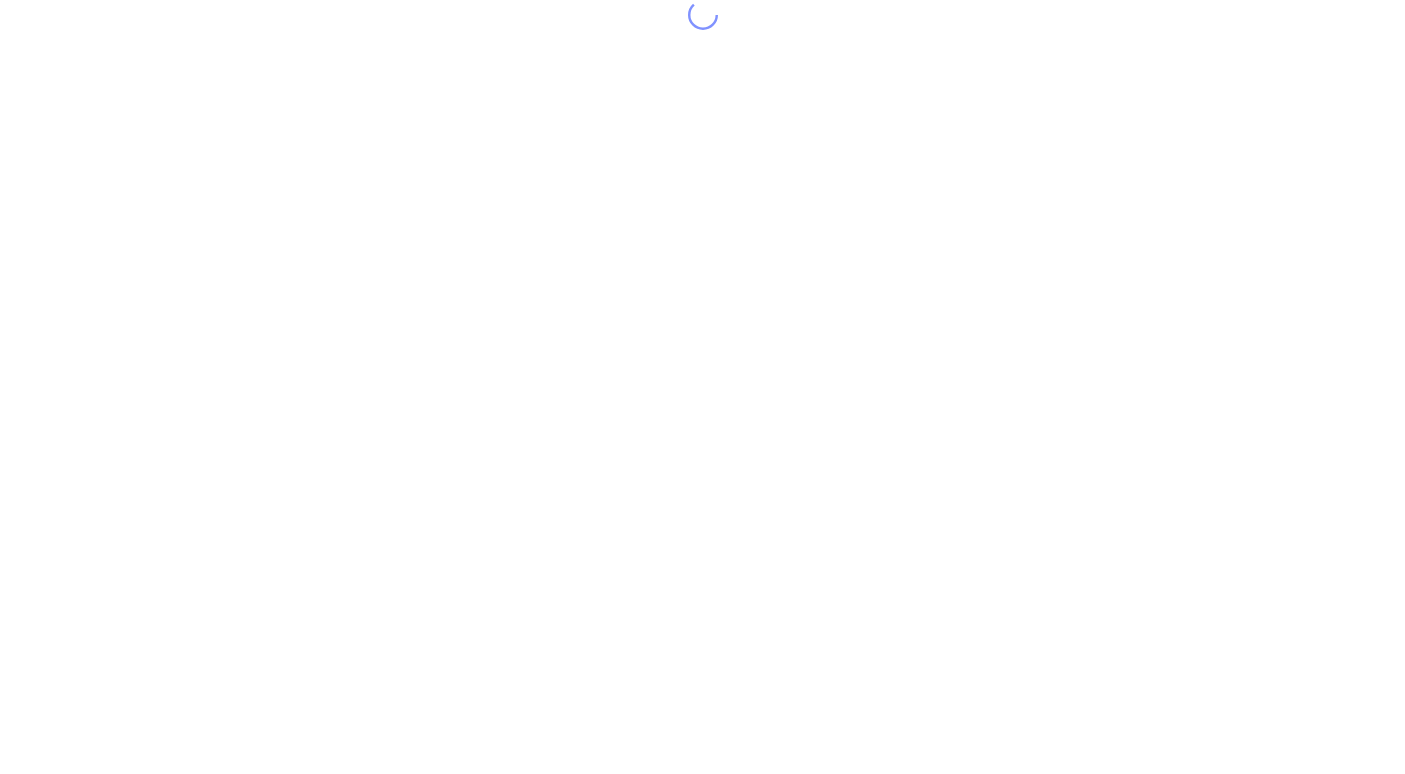 scroll, scrollTop: 0, scrollLeft: 0, axis: both 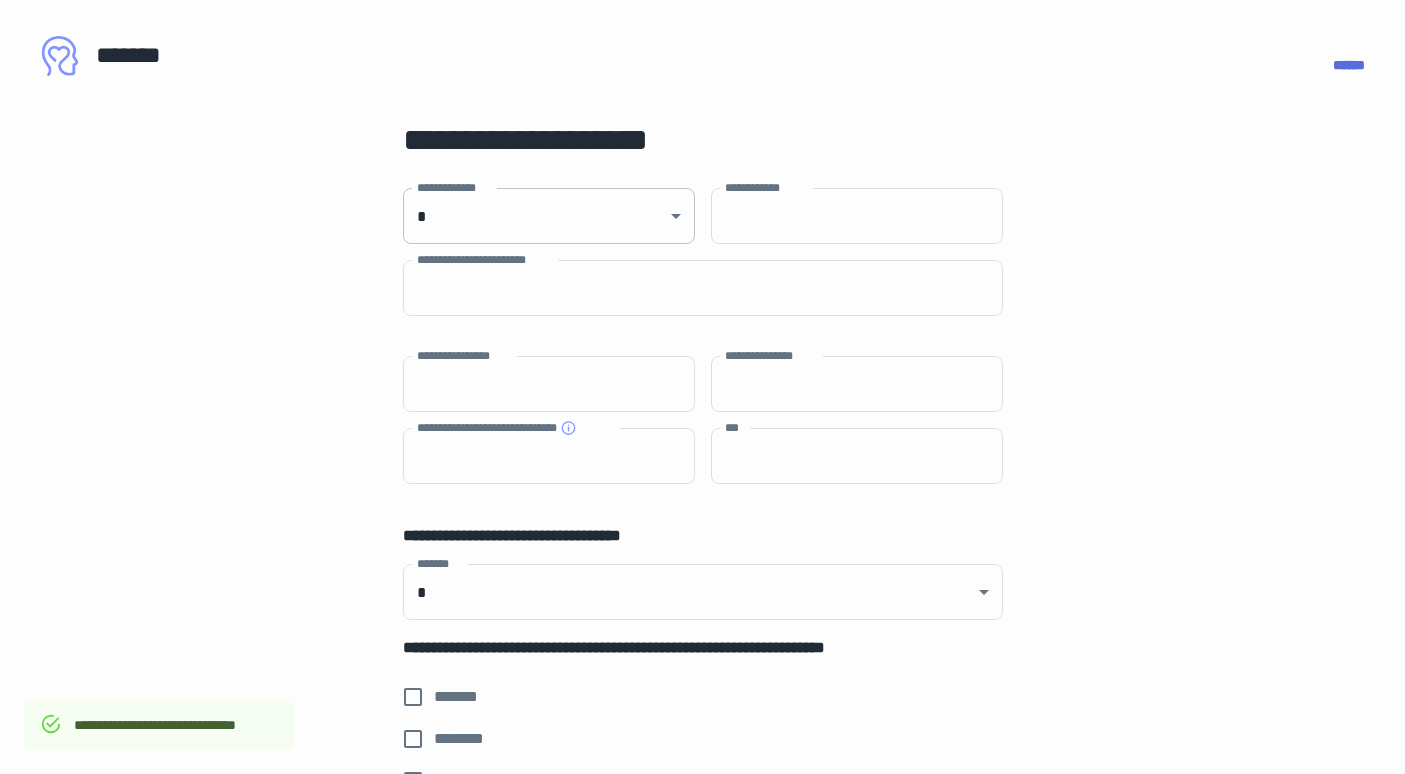 click on "**********" at bounding box center (702, 387) 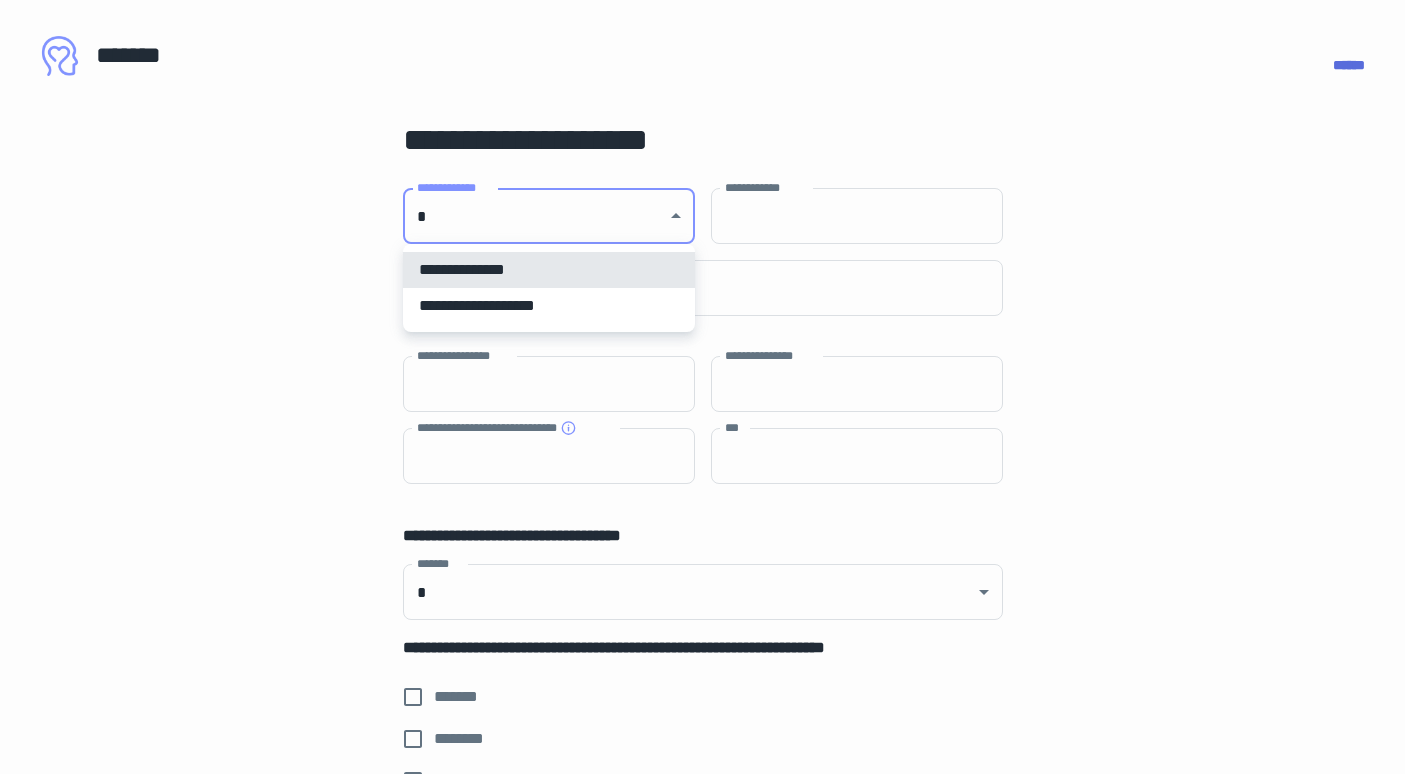click on "**********" at bounding box center (549, 306) 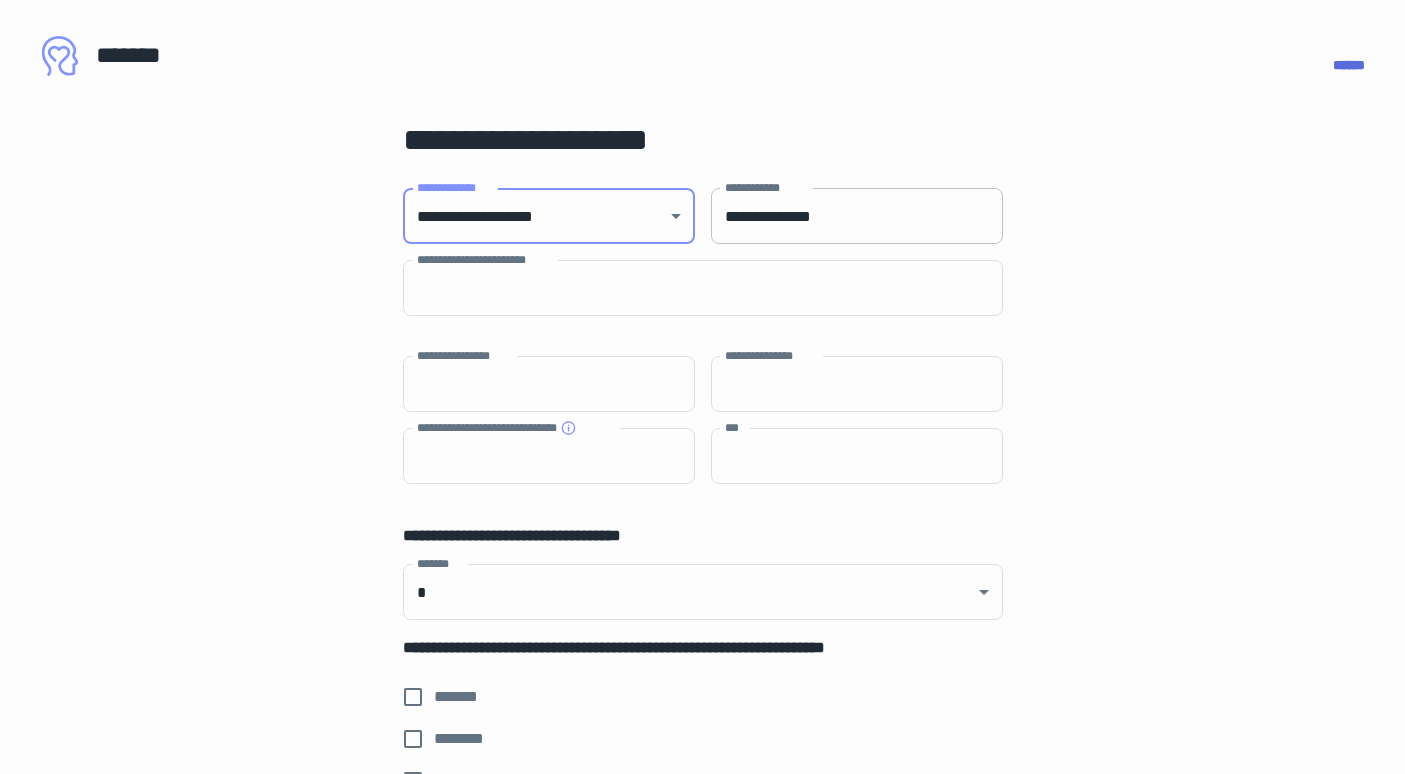 click on "**********" at bounding box center (857, 216) 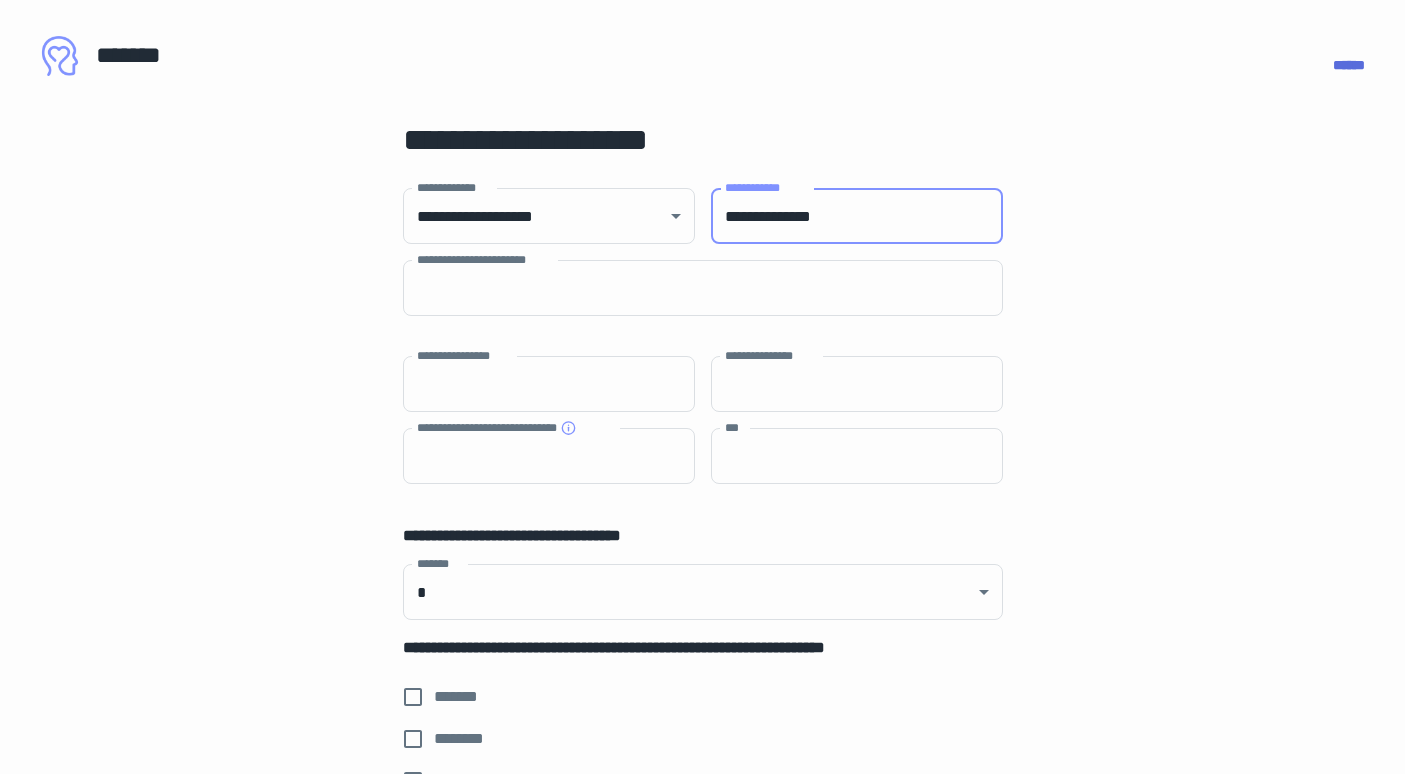 type on "**********" 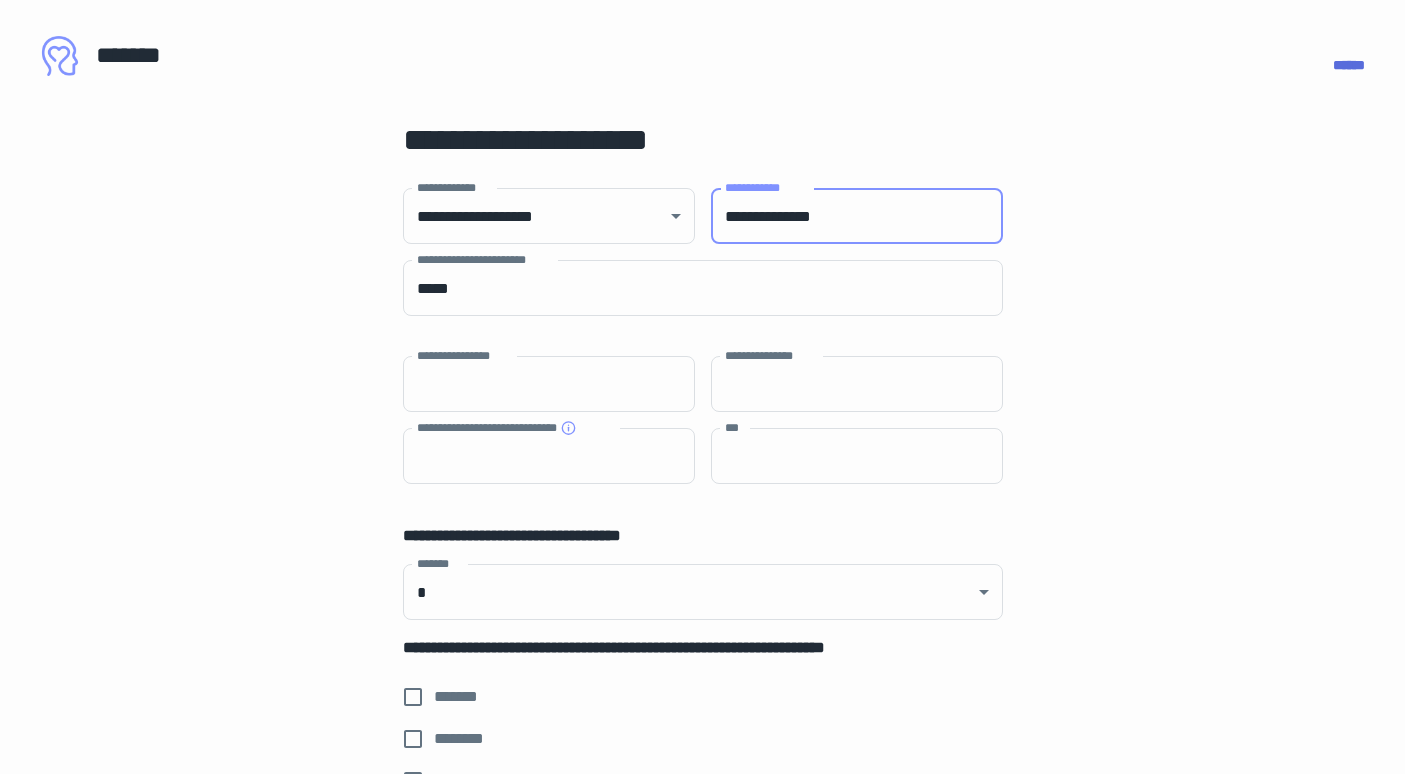 type on "*****" 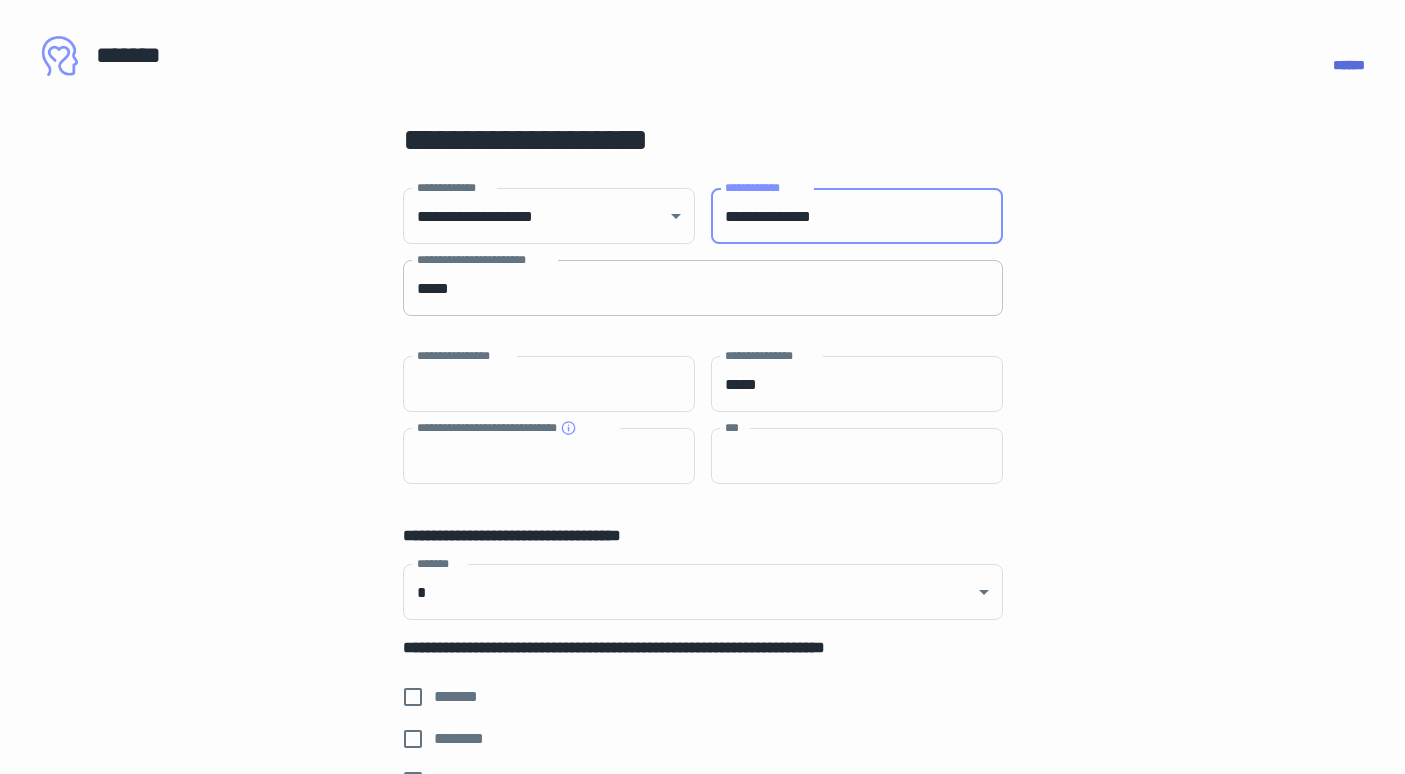 click on "*****" at bounding box center (703, 288) 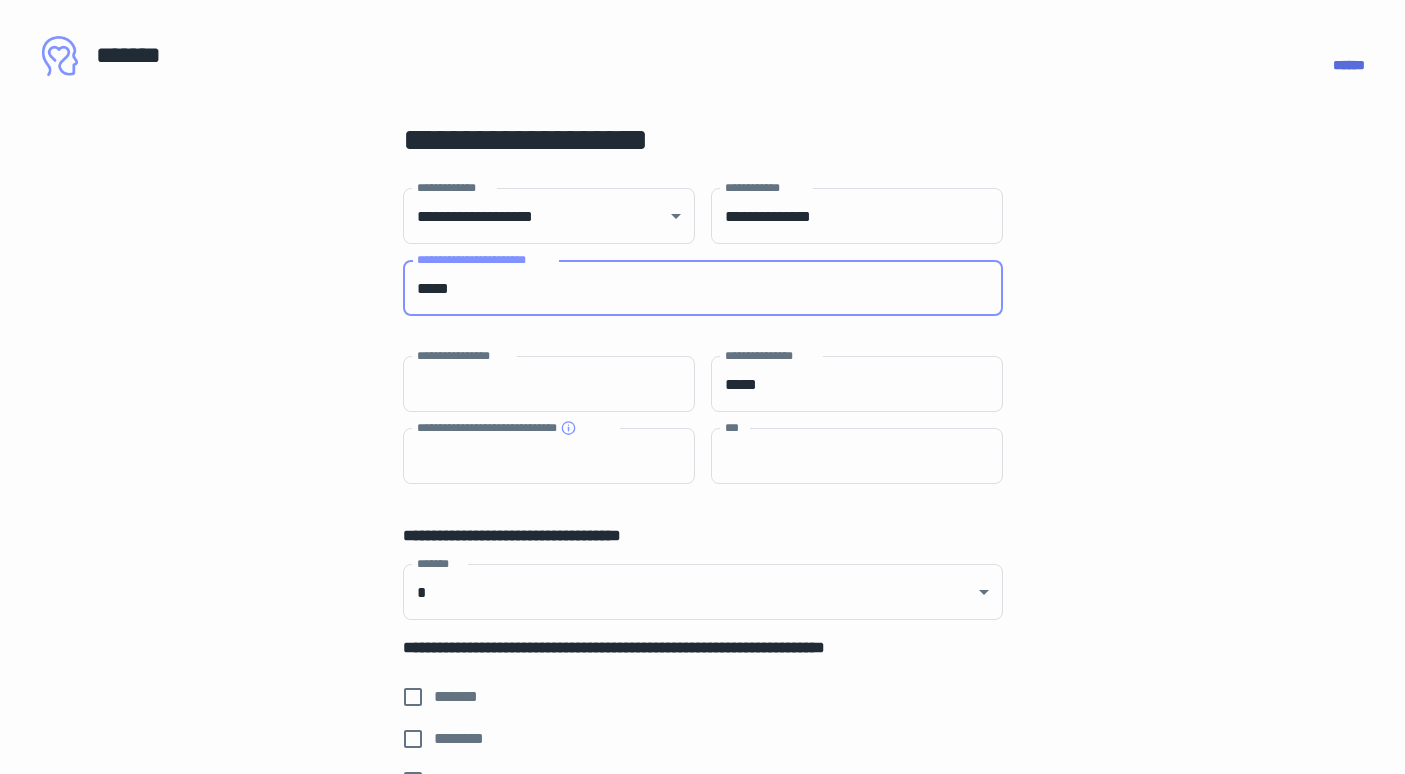 click on "*****" at bounding box center [703, 288] 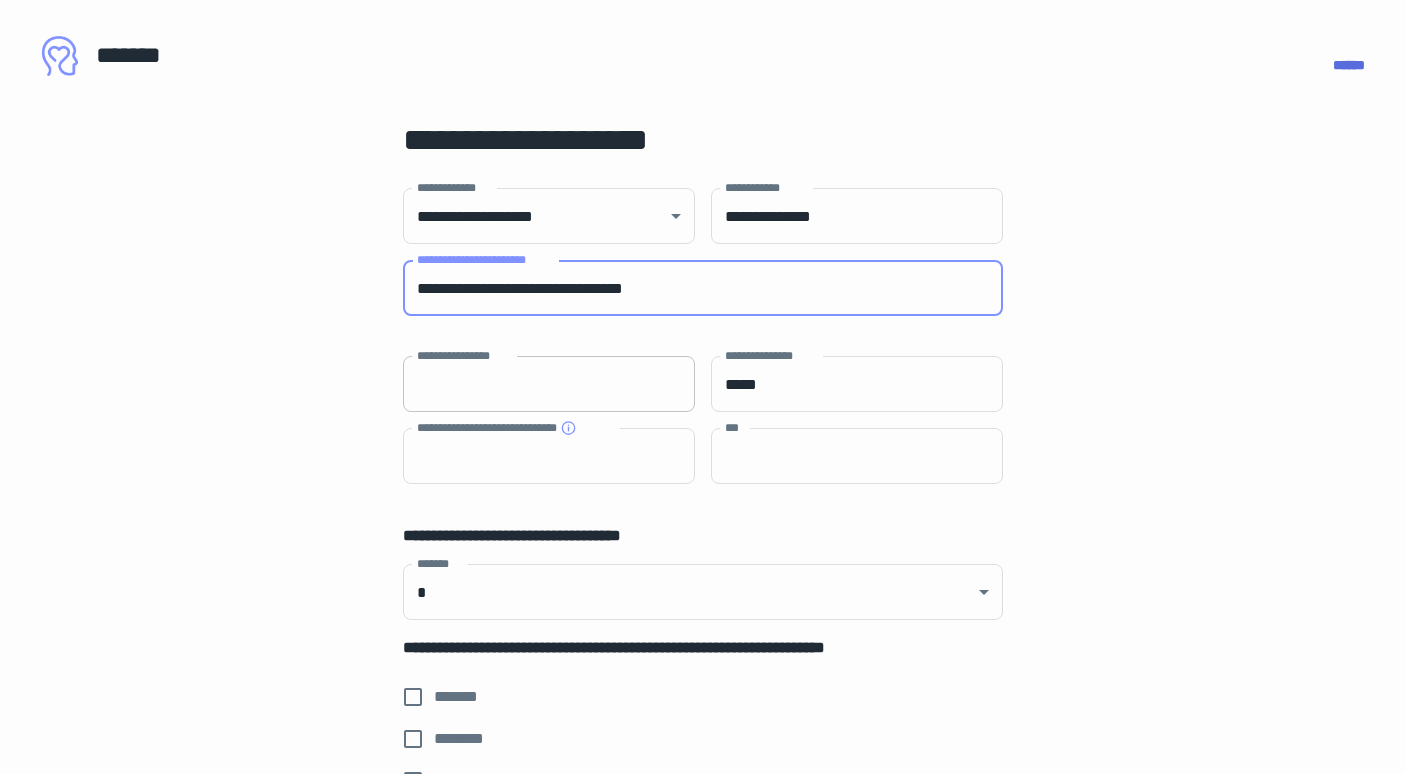type on "**********" 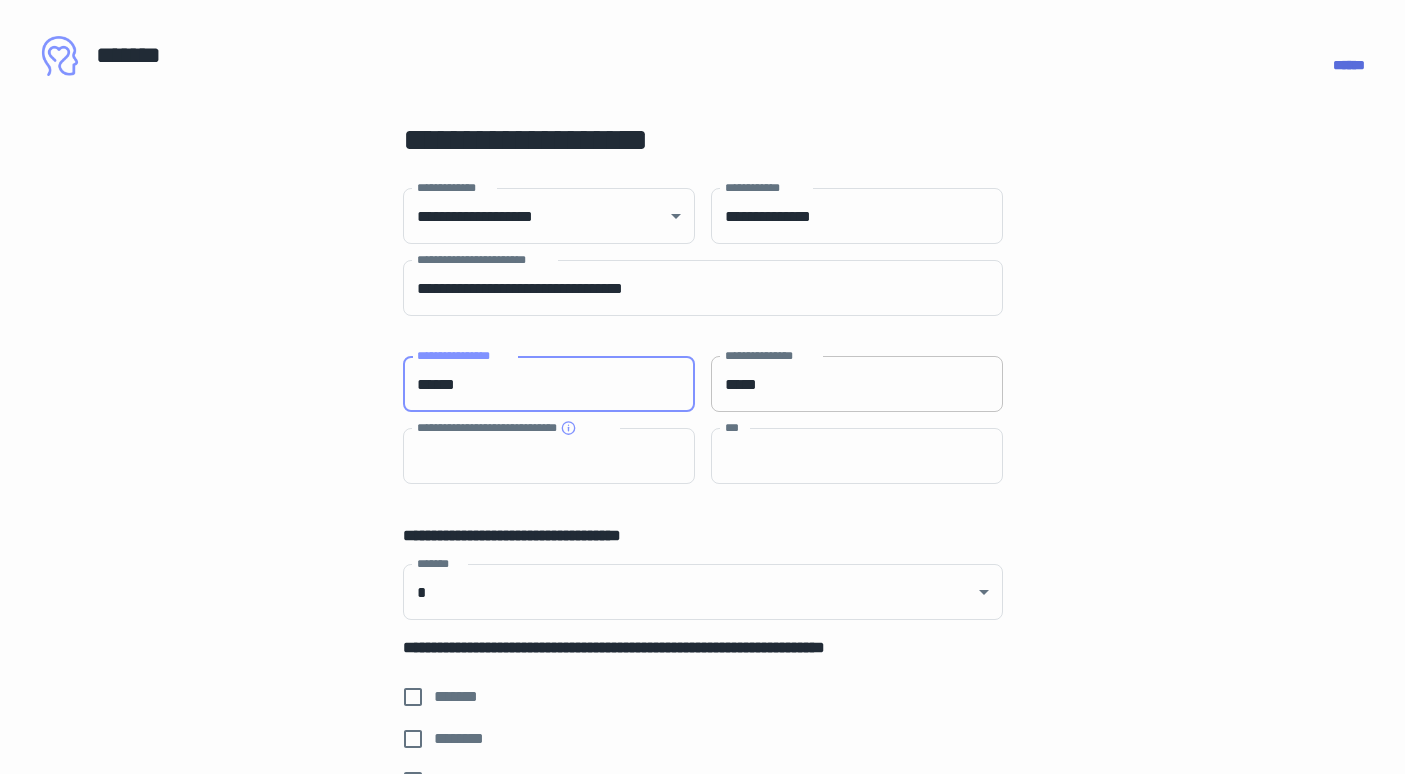 type on "*****" 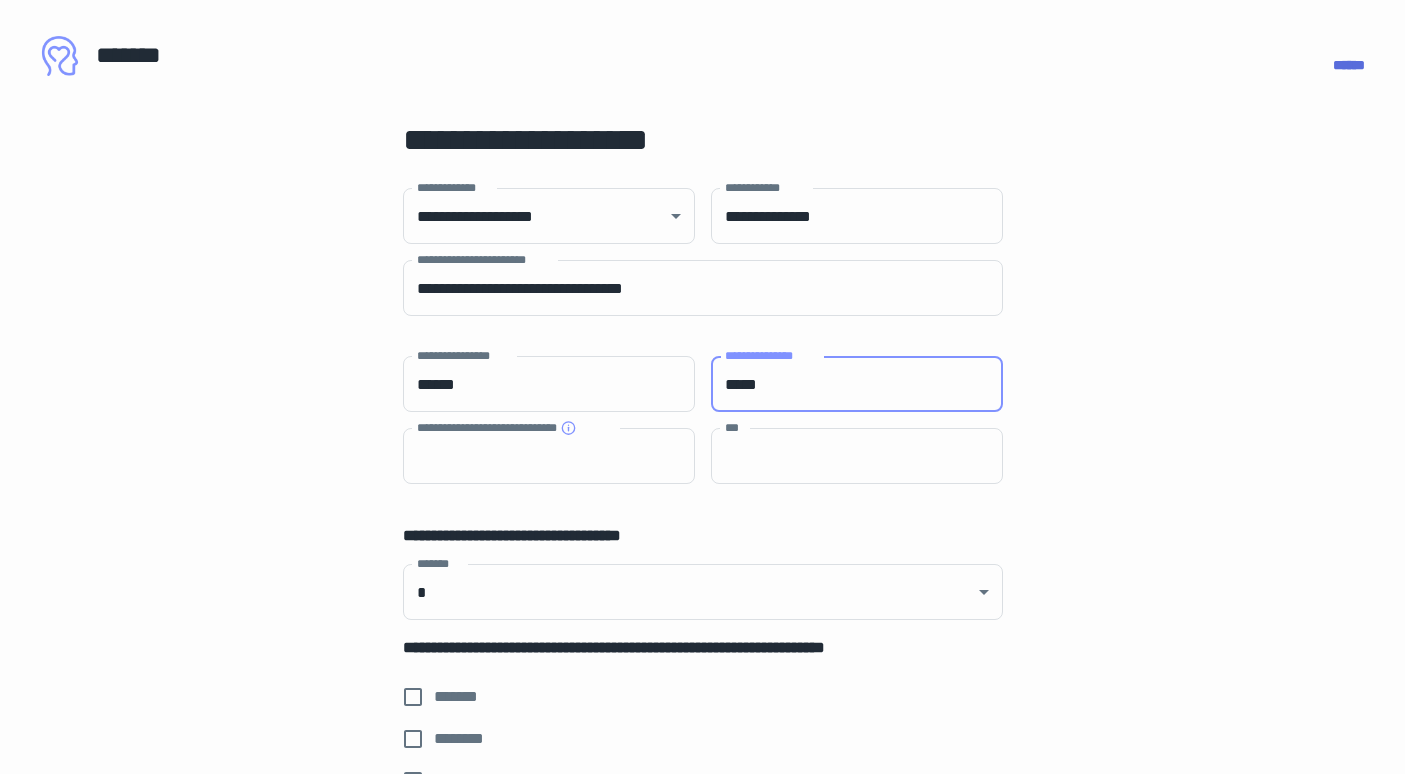 click on "*****" at bounding box center [857, 384] 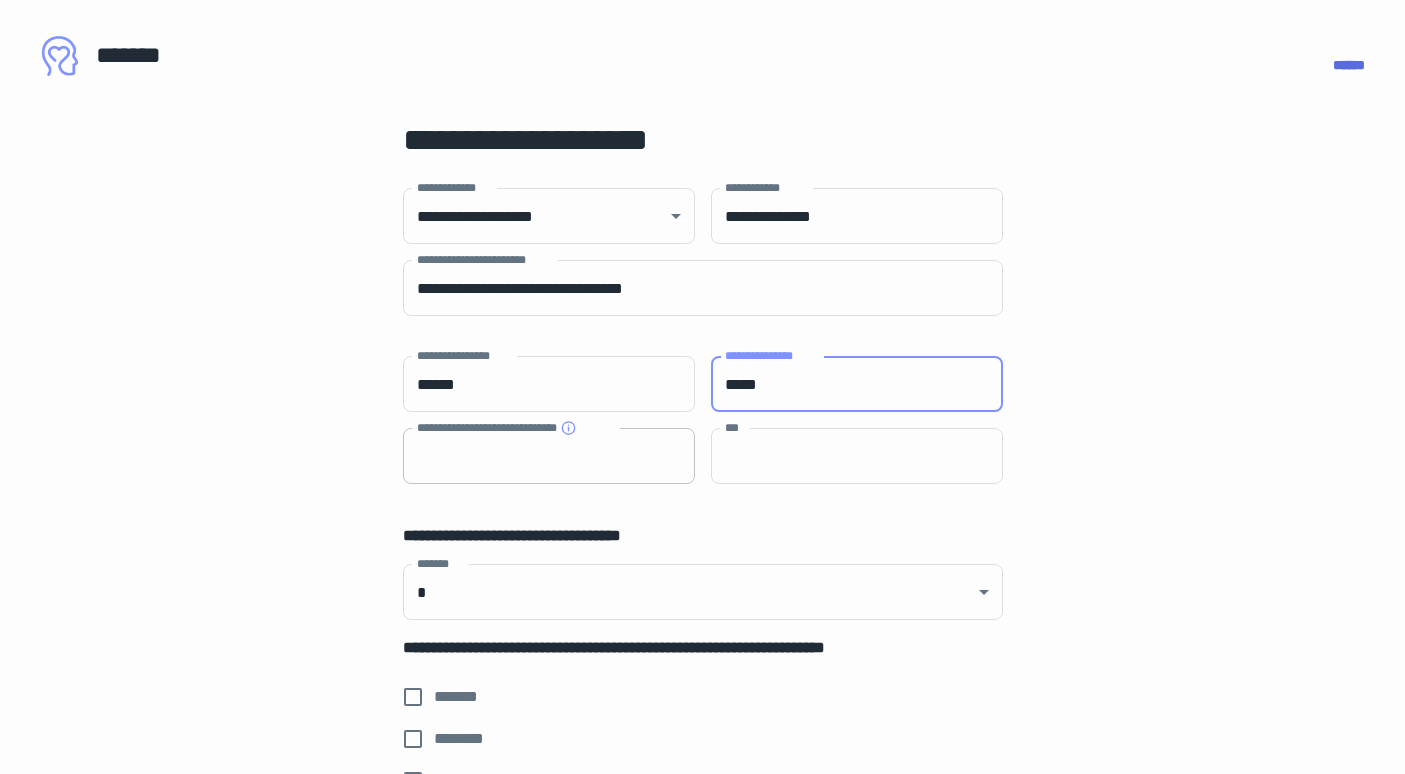 type on "*****" 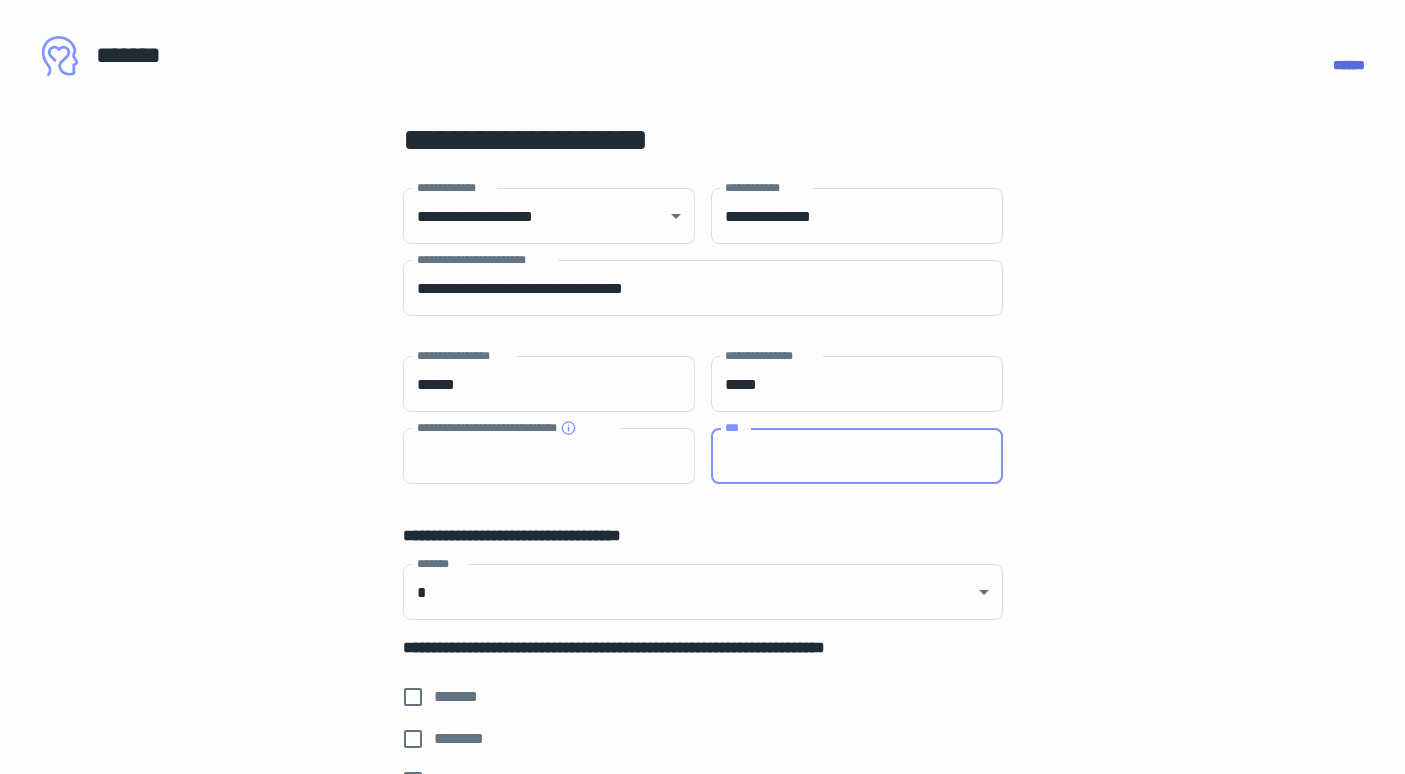 click on "***" at bounding box center (857, 456) 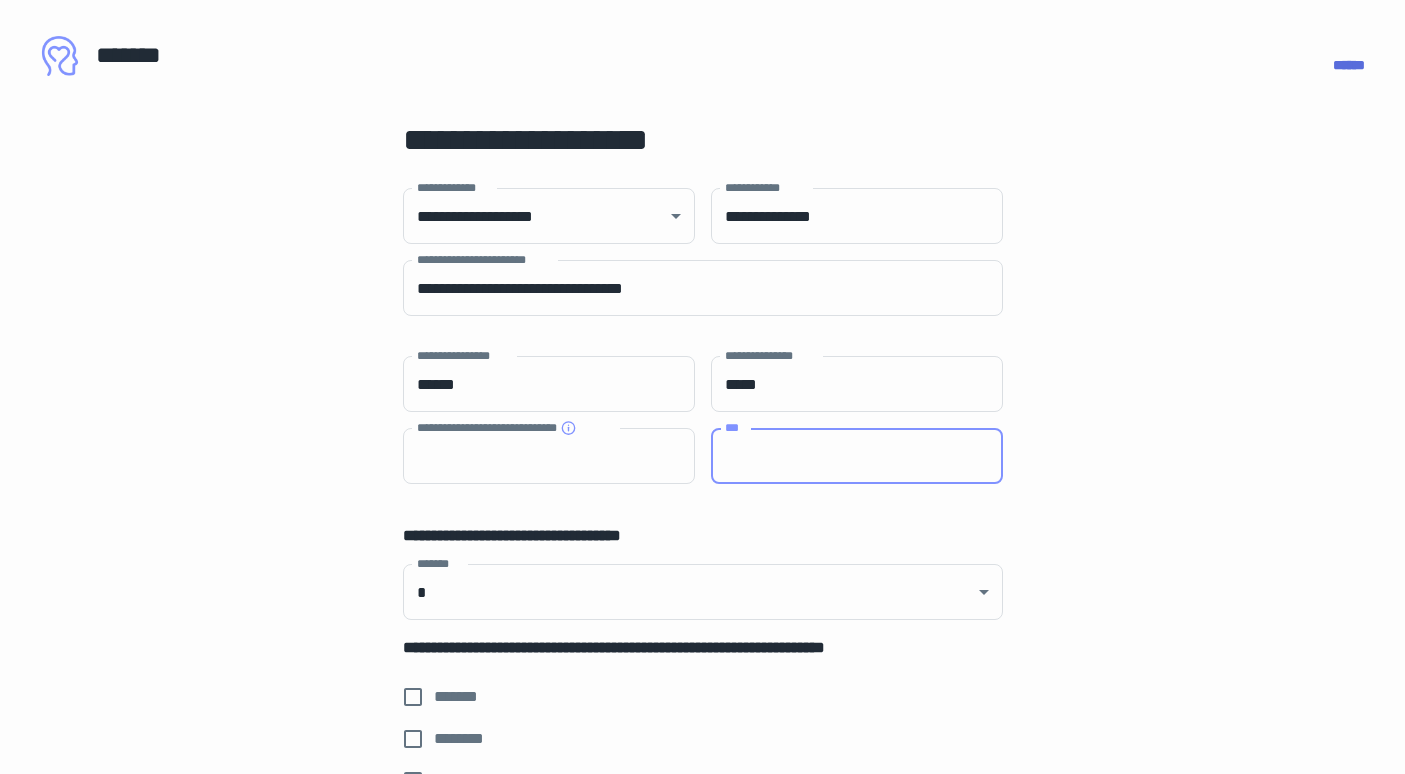 paste on "**********" 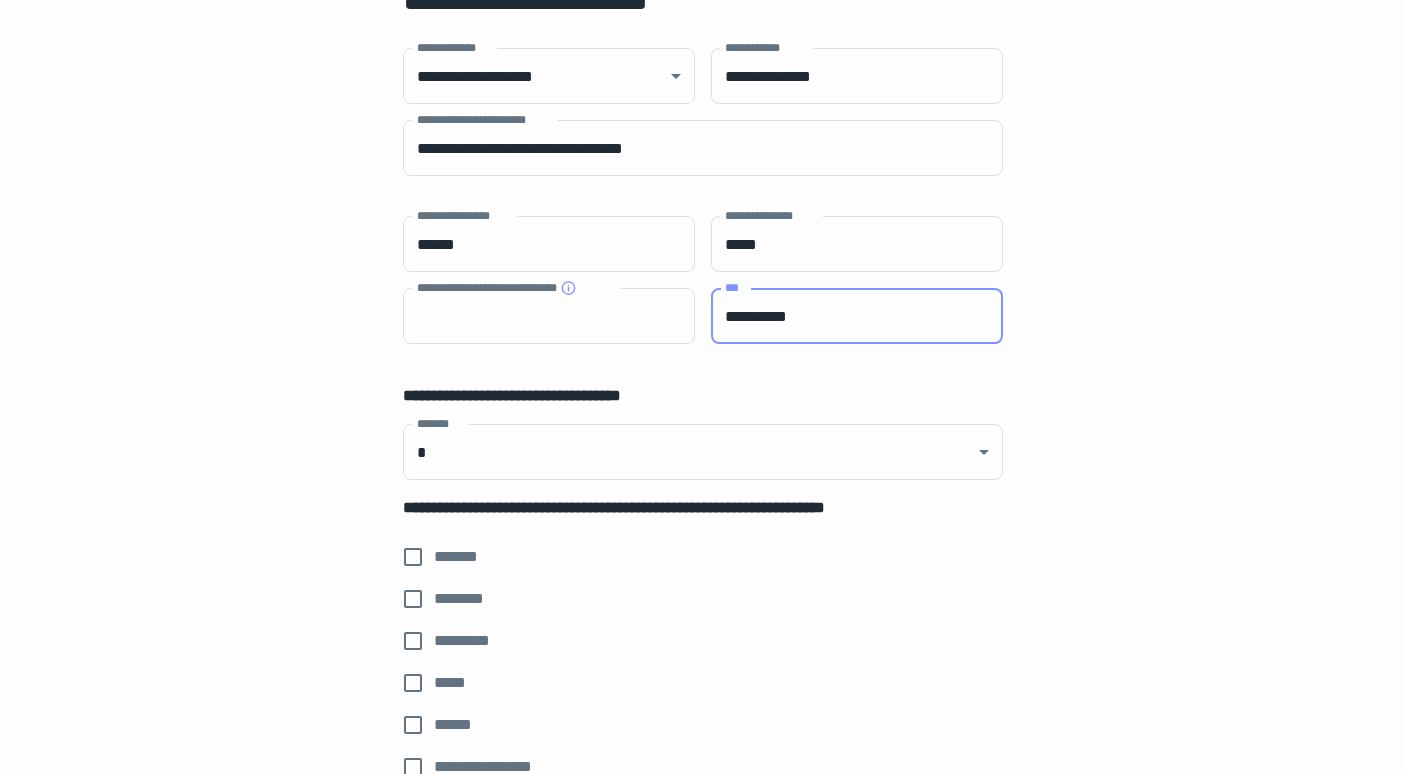 scroll, scrollTop: 148, scrollLeft: 0, axis: vertical 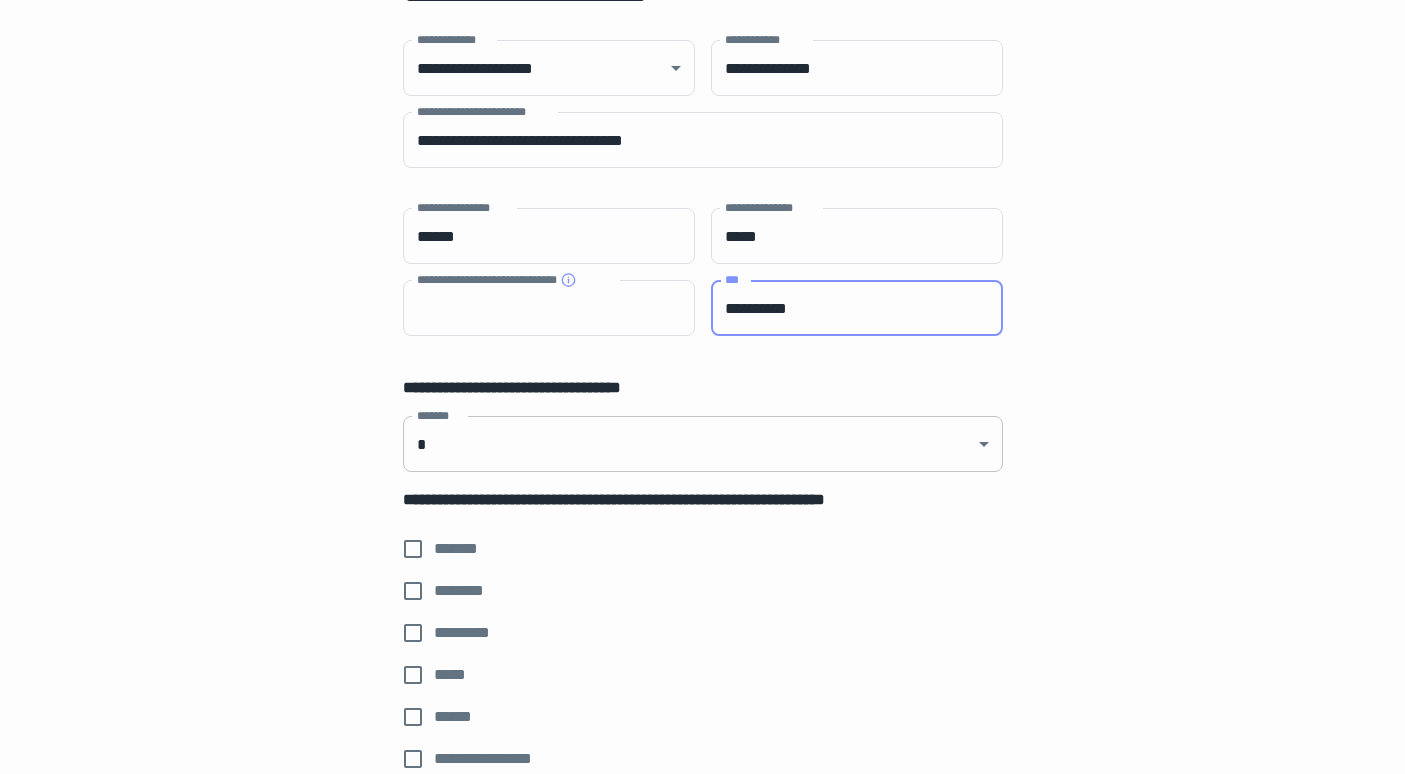 type on "**********" 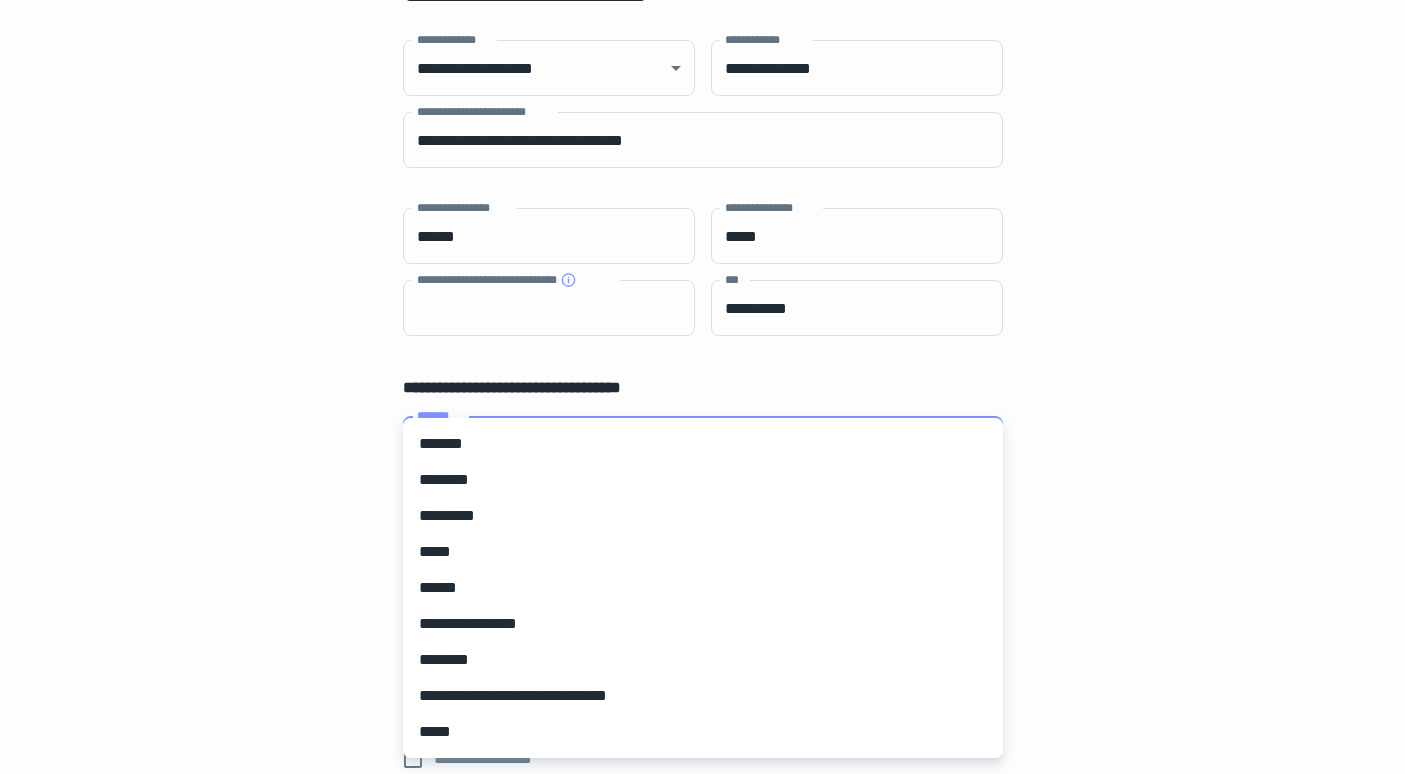 click on "**********" at bounding box center [702, 239] 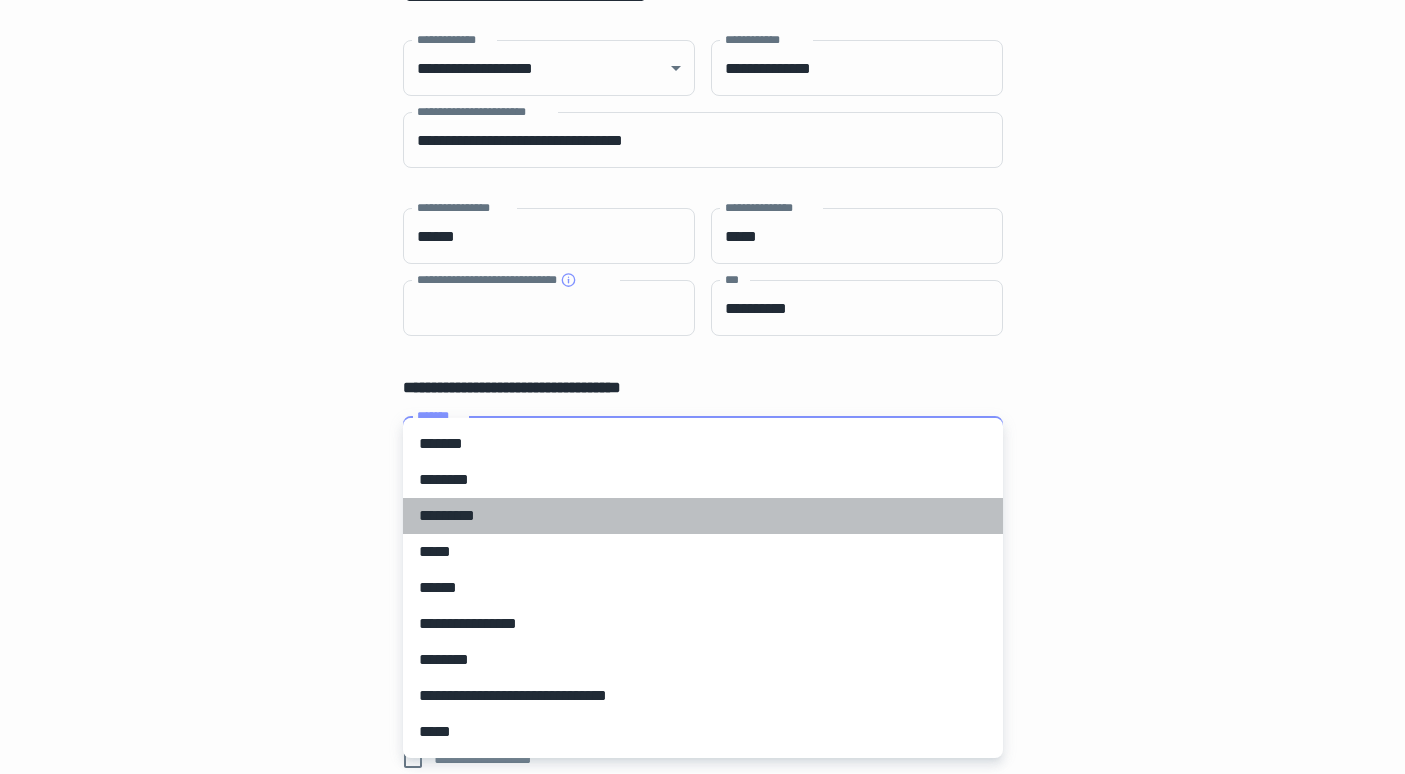 click on "*********" at bounding box center (703, 516) 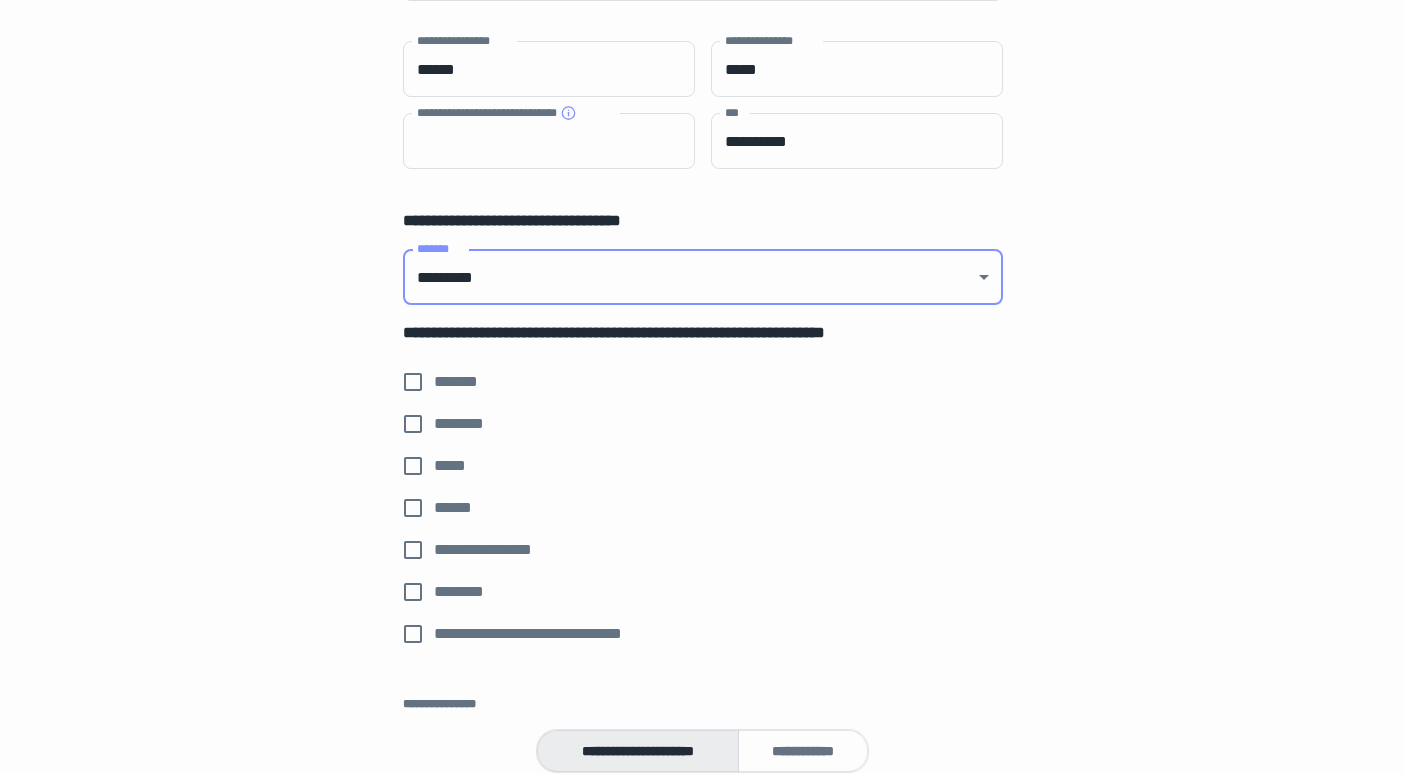 scroll, scrollTop: 351, scrollLeft: 0, axis: vertical 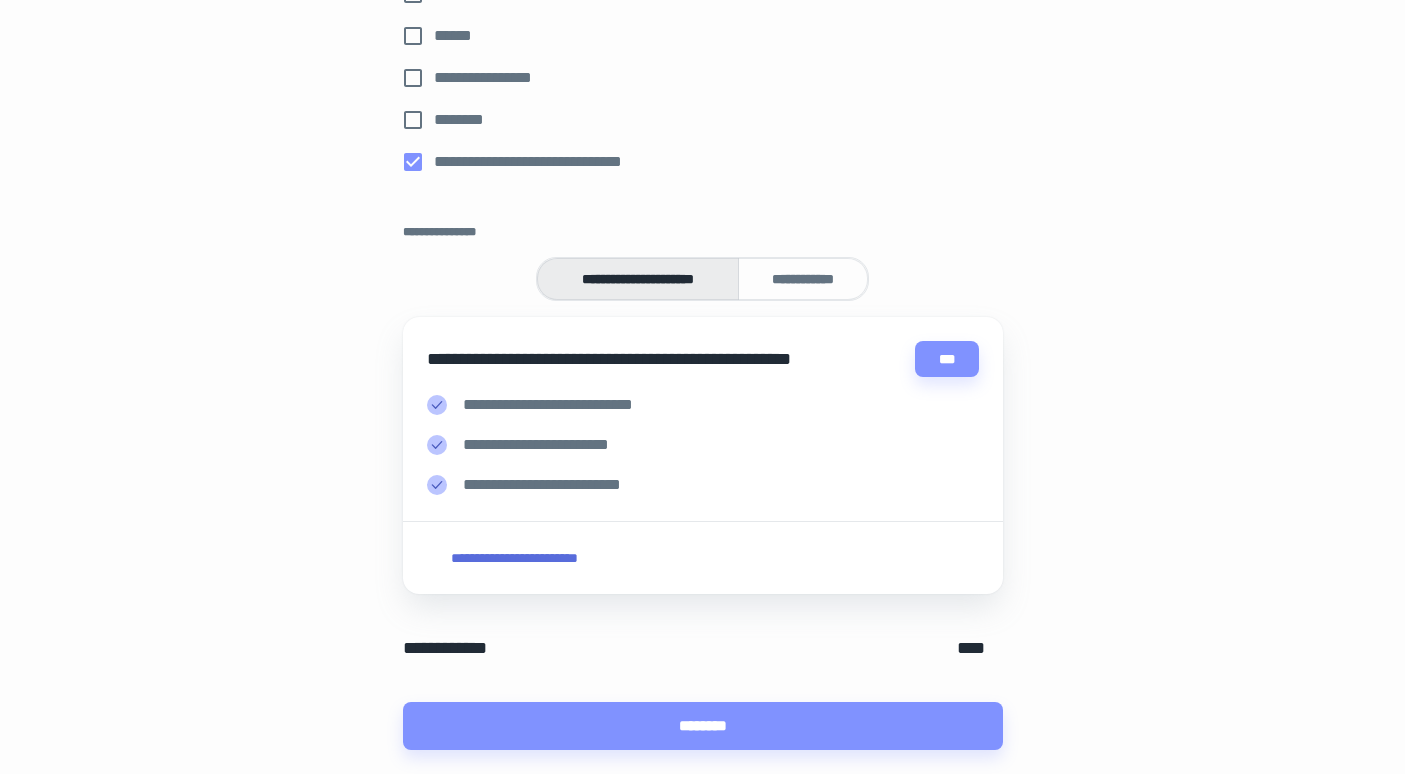 click on "**********" at bounding box center (515, 558) 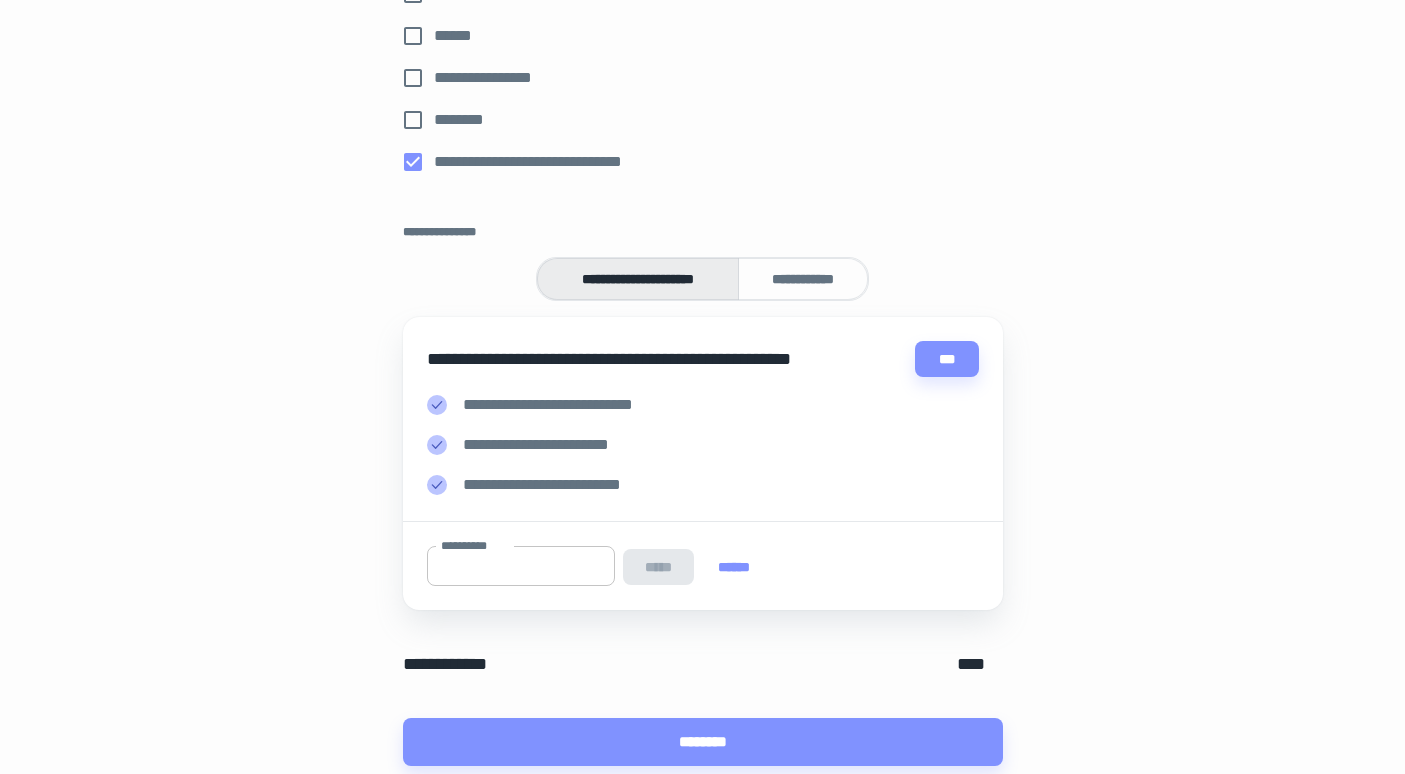 click on "**********" at bounding box center [521, 566] 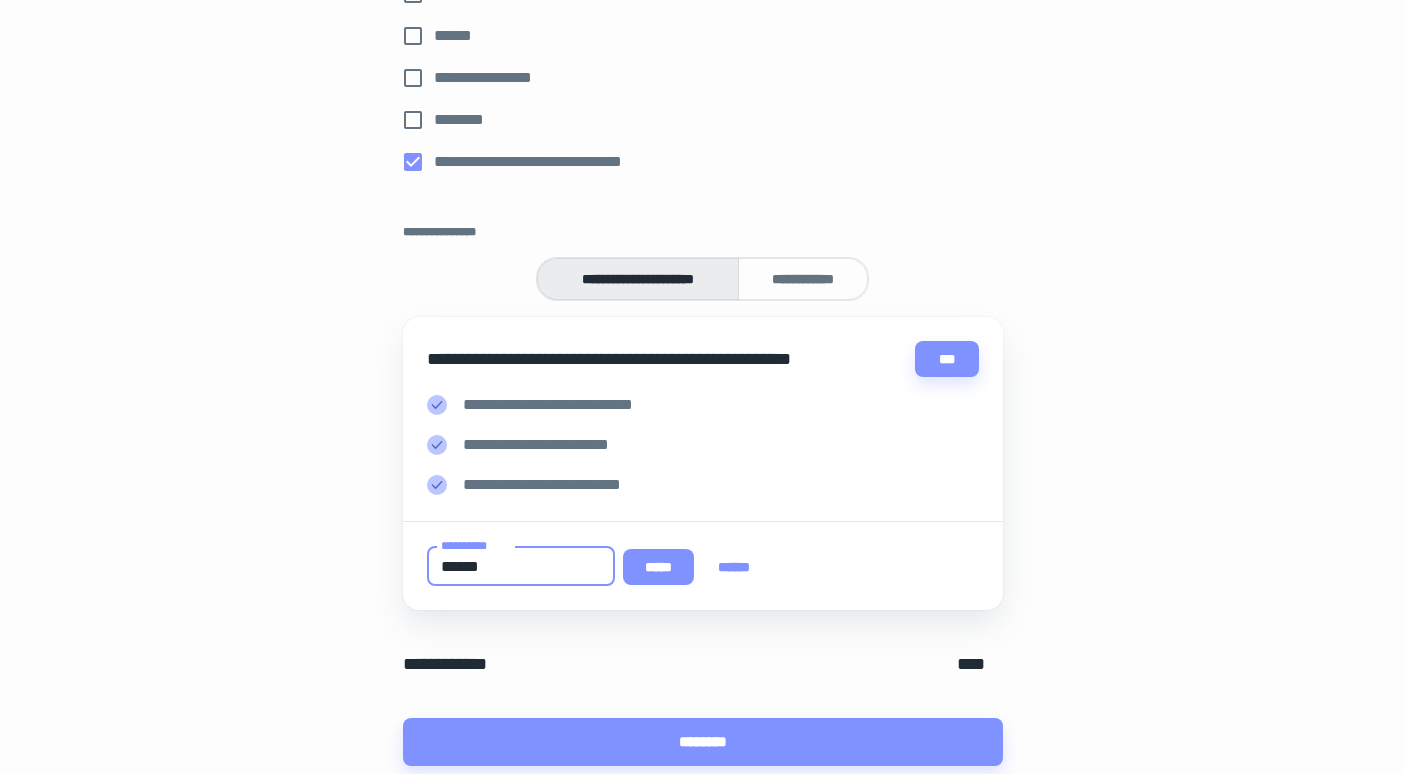 type on "******" 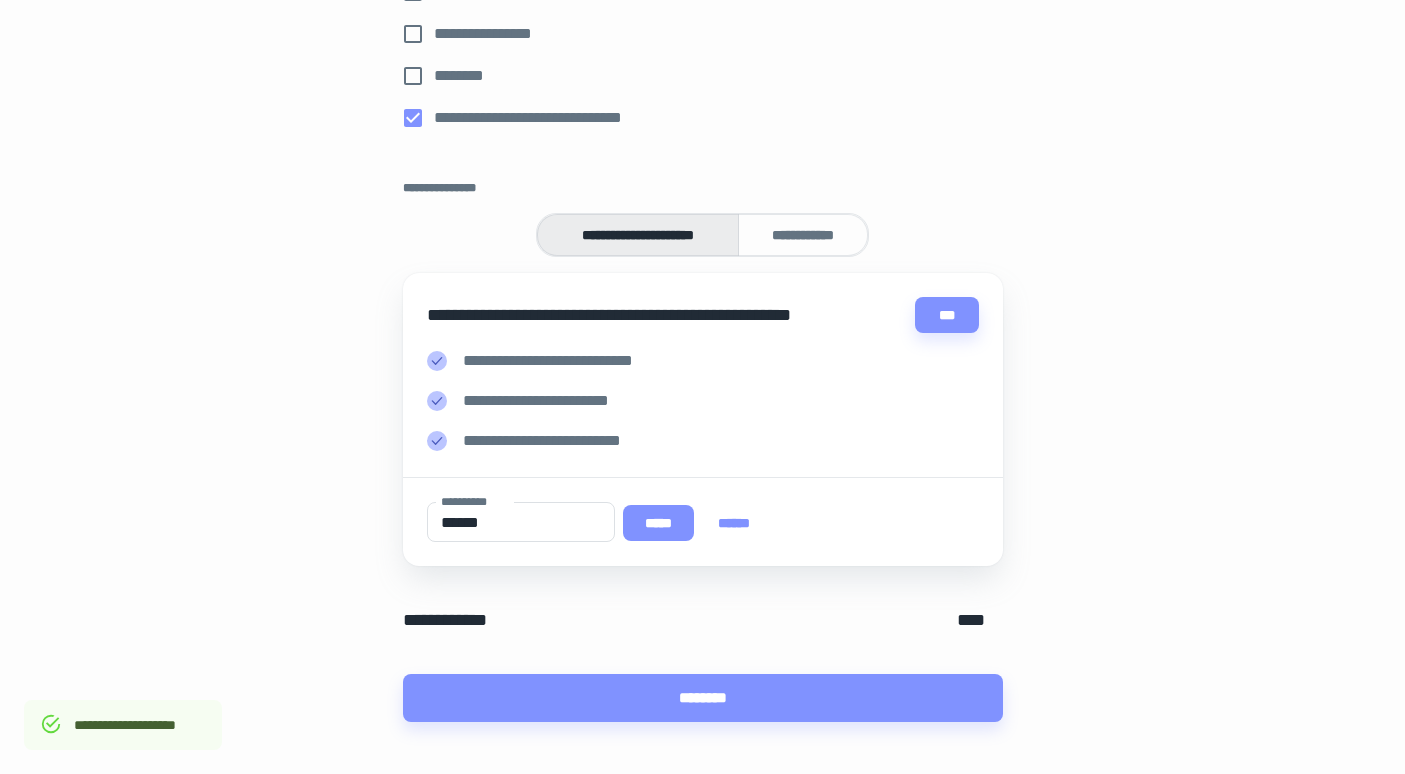 scroll, scrollTop: 842, scrollLeft: 0, axis: vertical 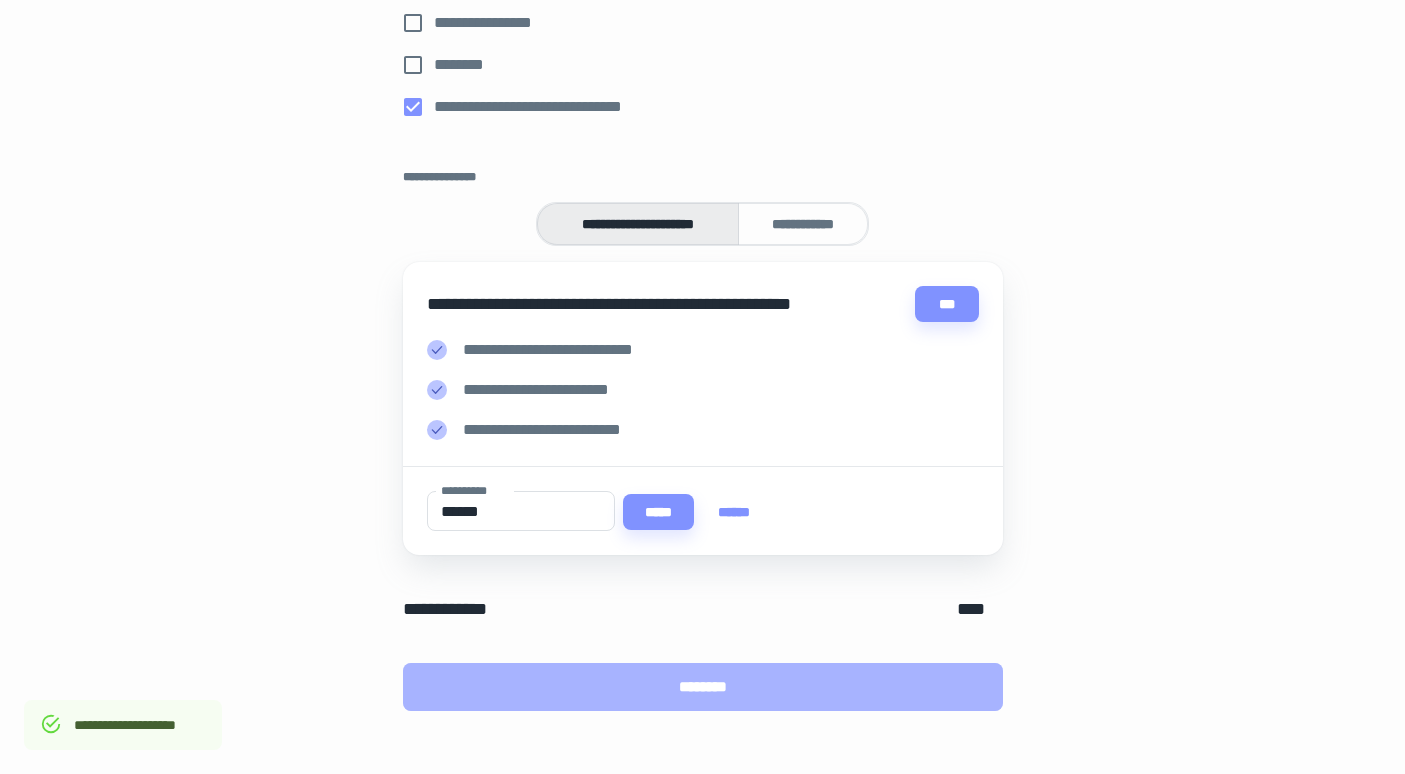 click on "********" at bounding box center [703, 687] 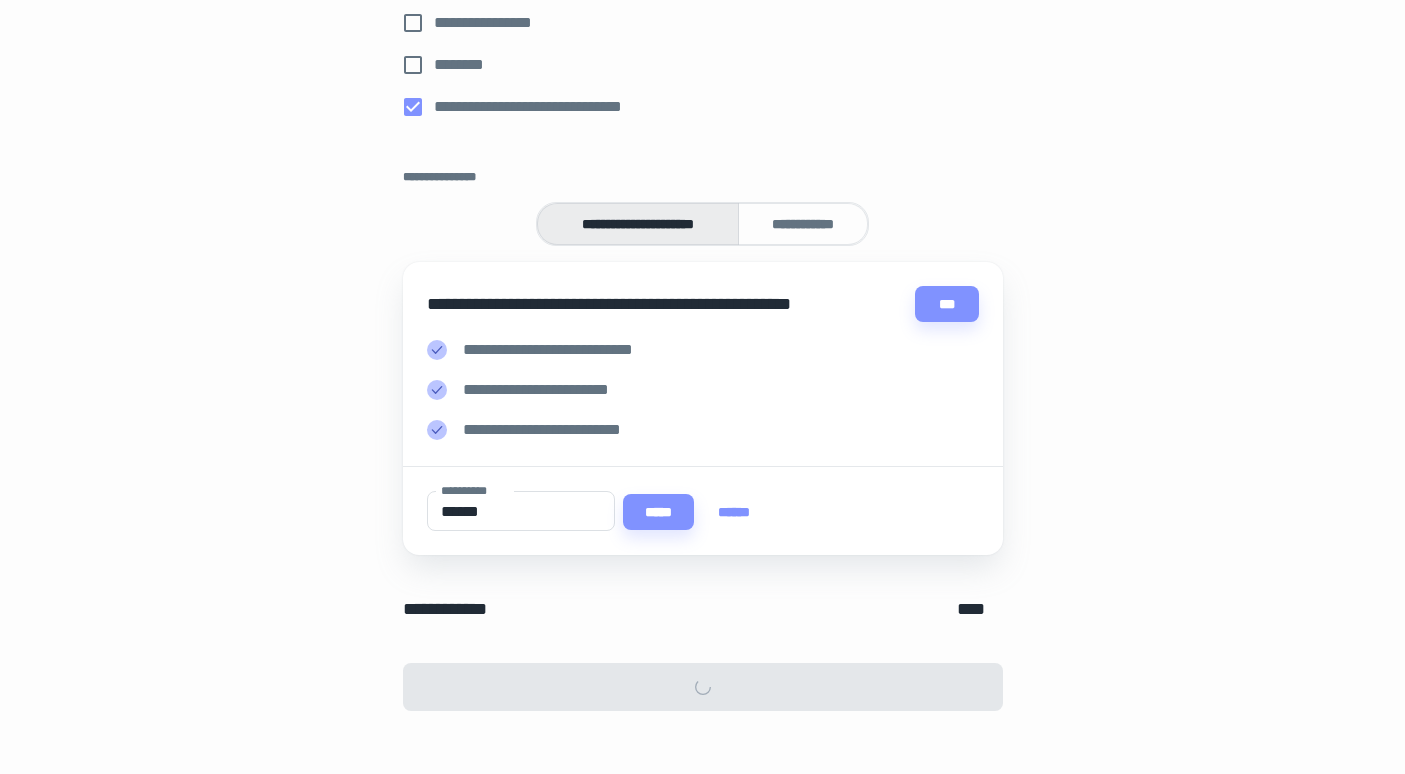 scroll, scrollTop: 0, scrollLeft: 0, axis: both 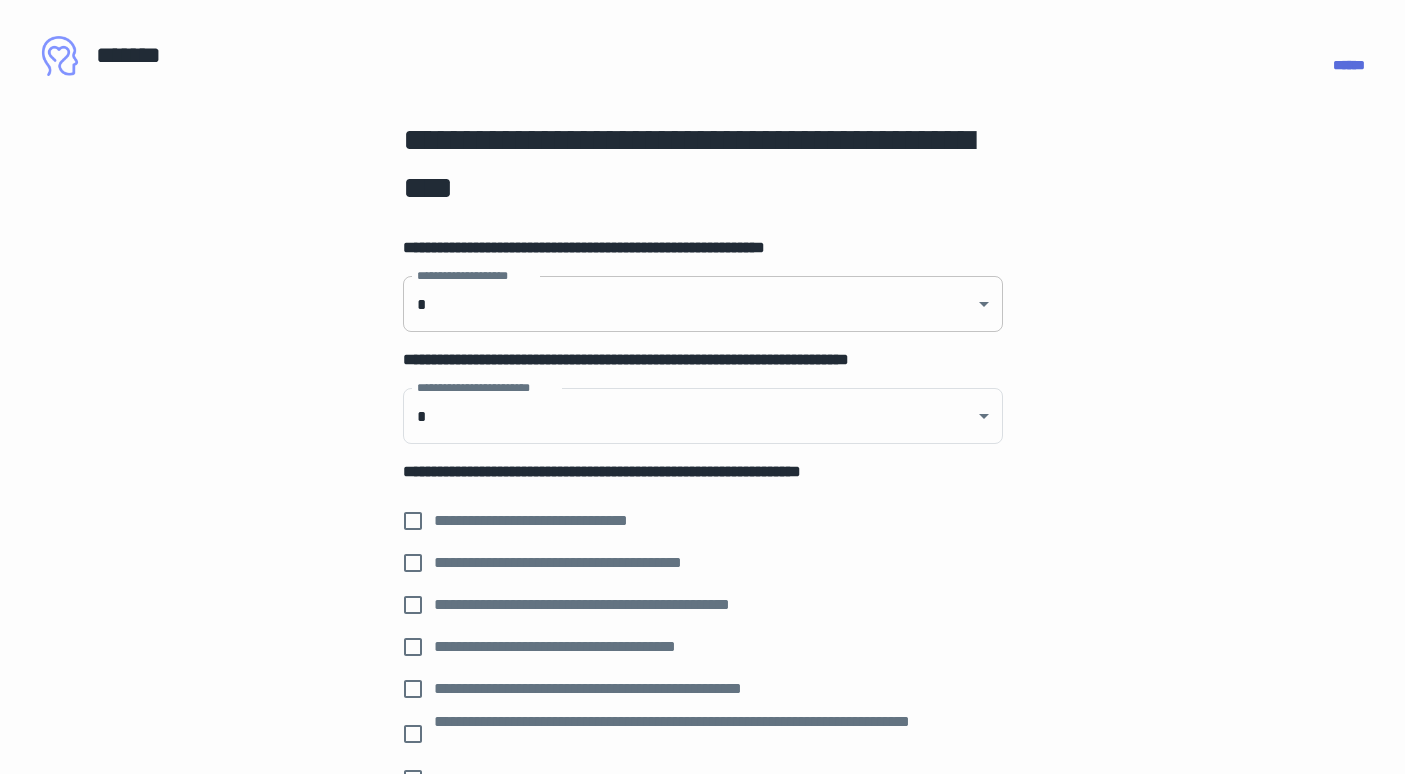 click on "**********" at bounding box center [702, 387] 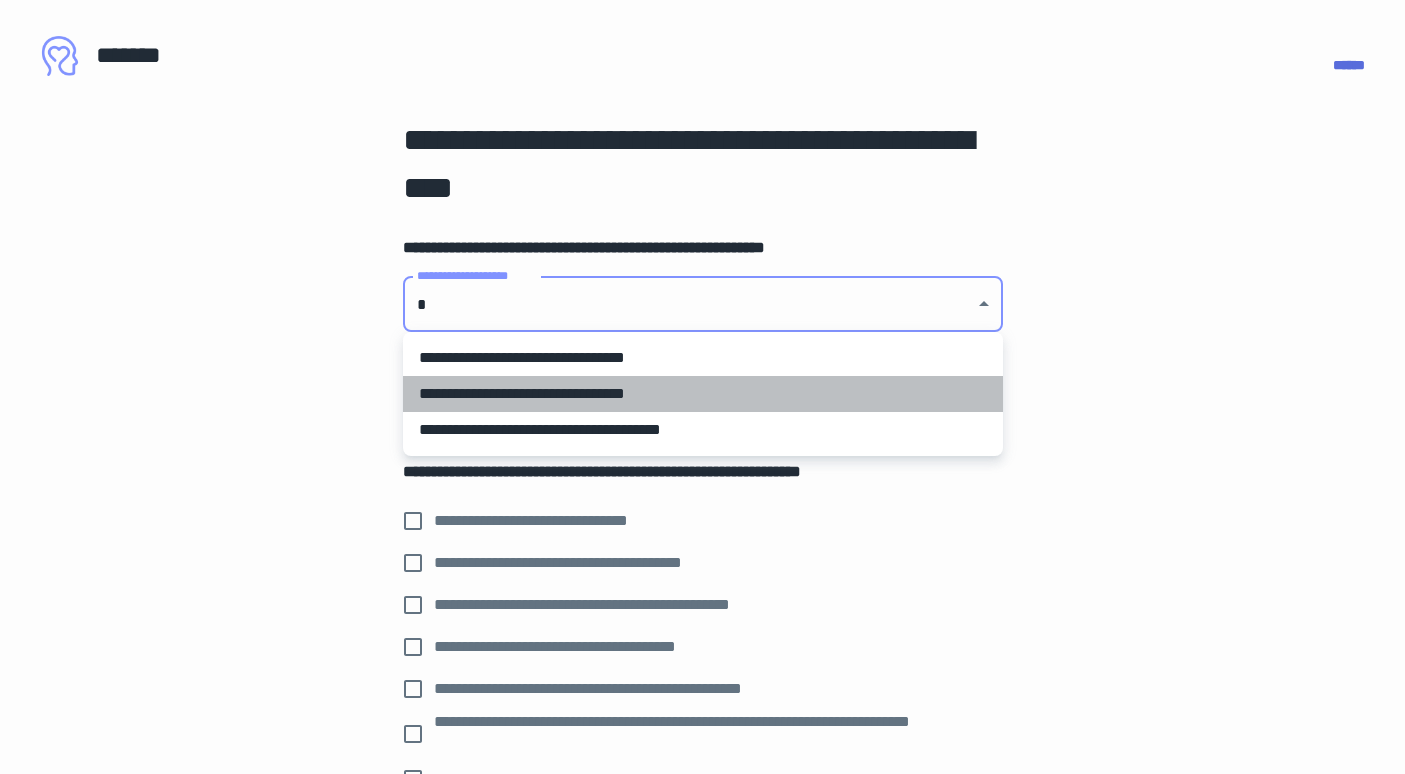 click on "**********" at bounding box center (703, 394) 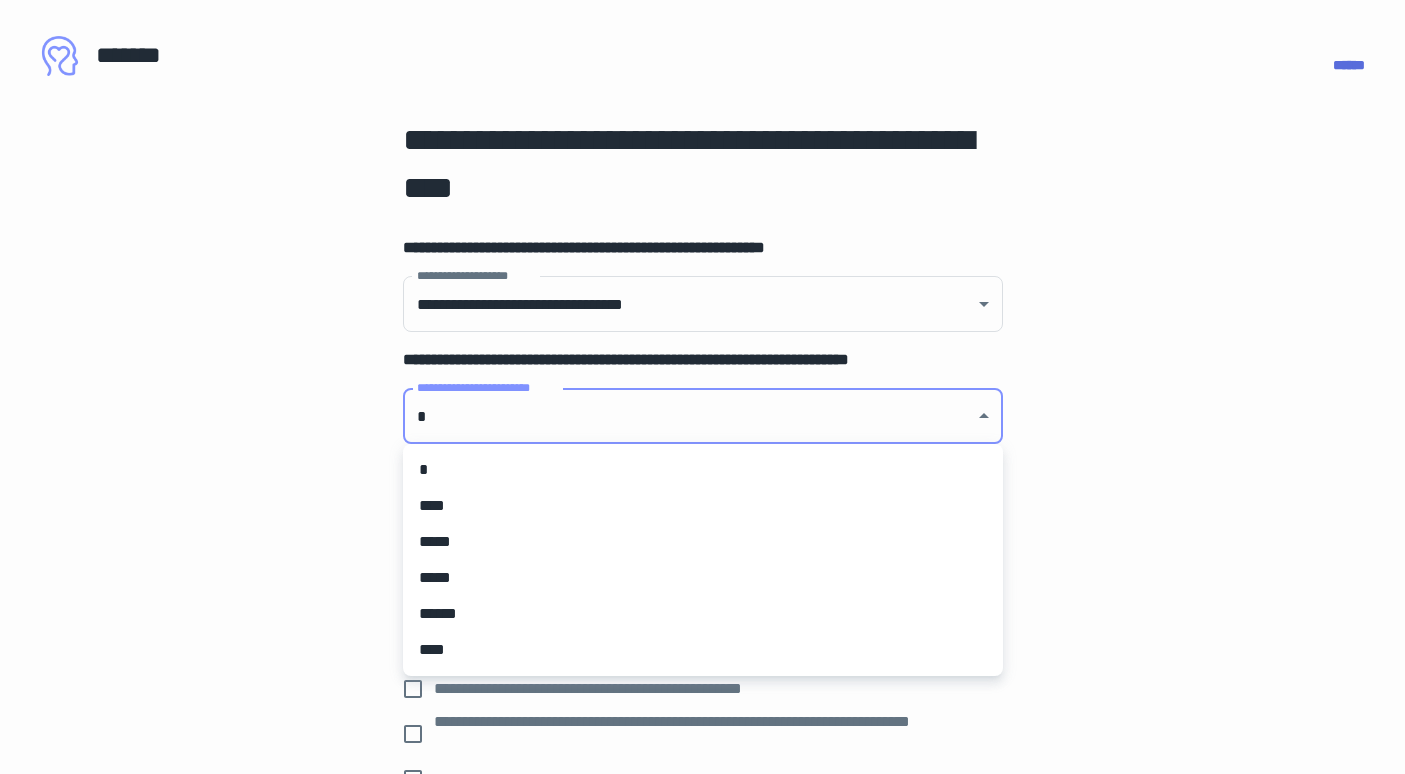 click on "**********" at bounding box center [702, 387] 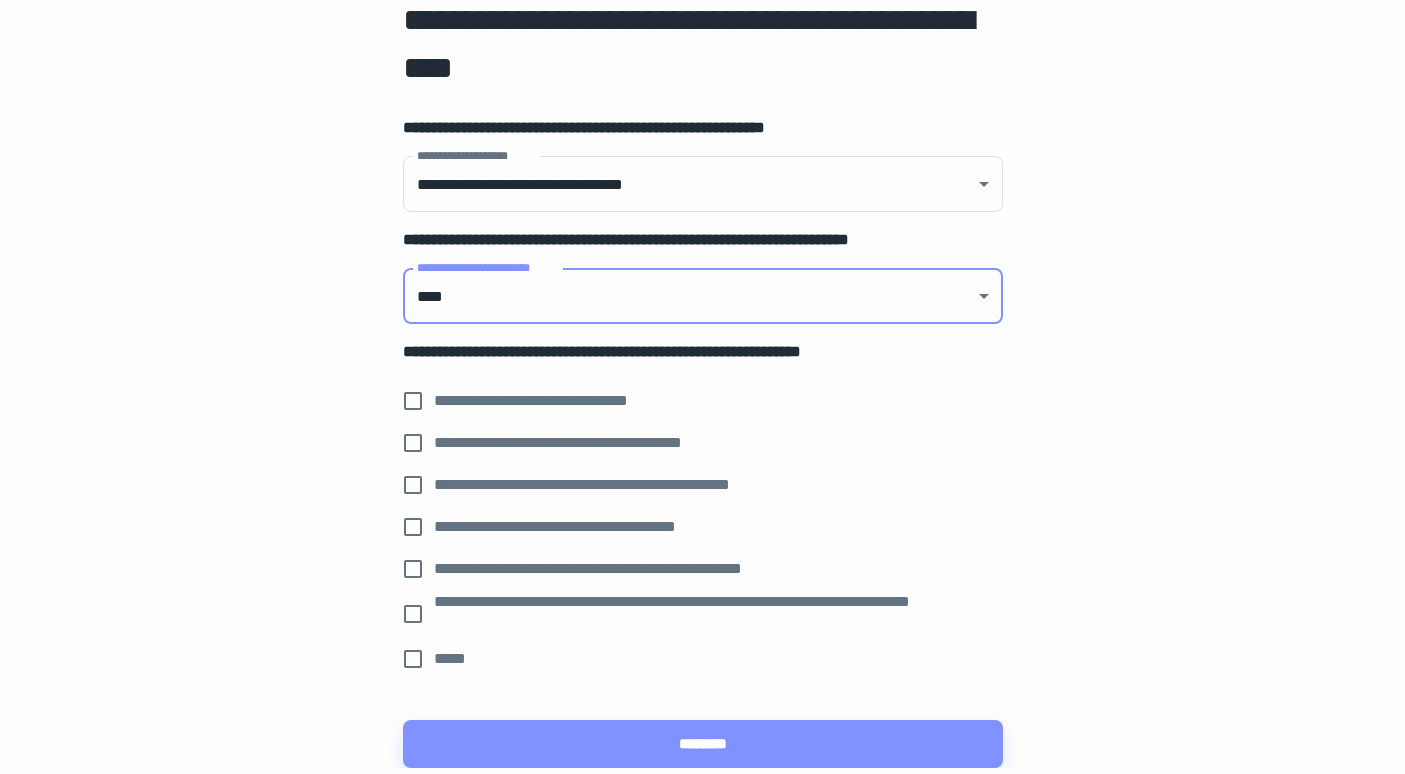 scroll, scrollTop: 122, scrollLeft: 0, axis: vertical 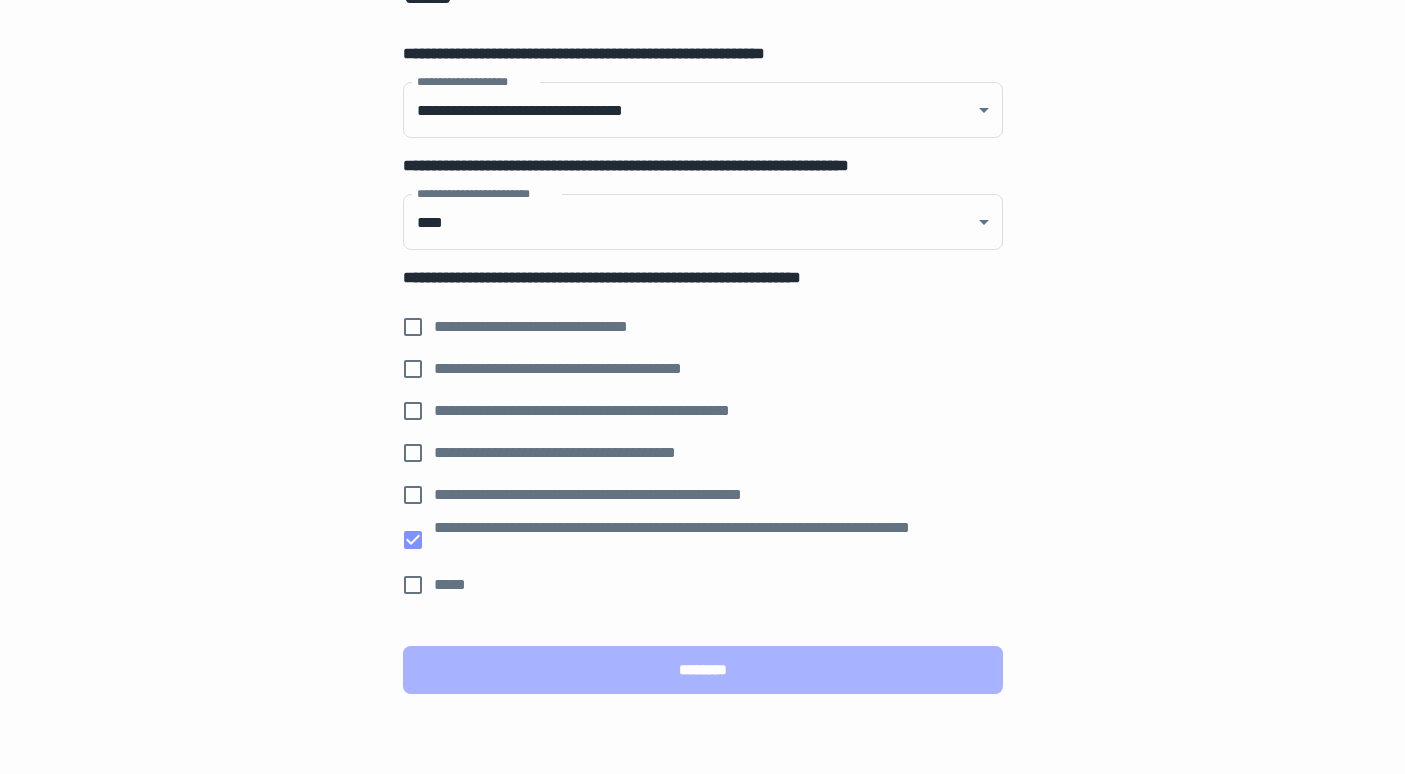 click on "********" at bounding box center [703, 670] 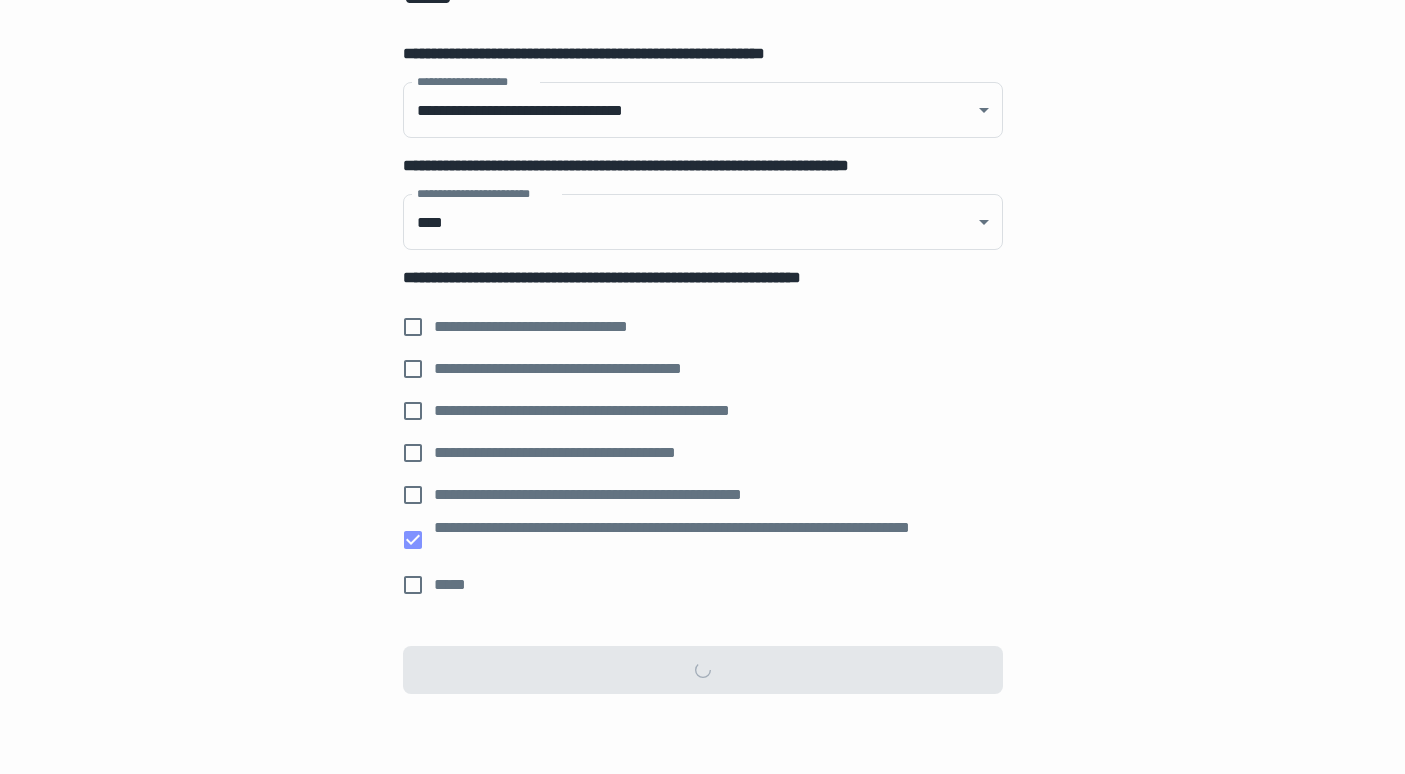 scroll, scrollTop: 0, scrollLeft: 0, axis: both 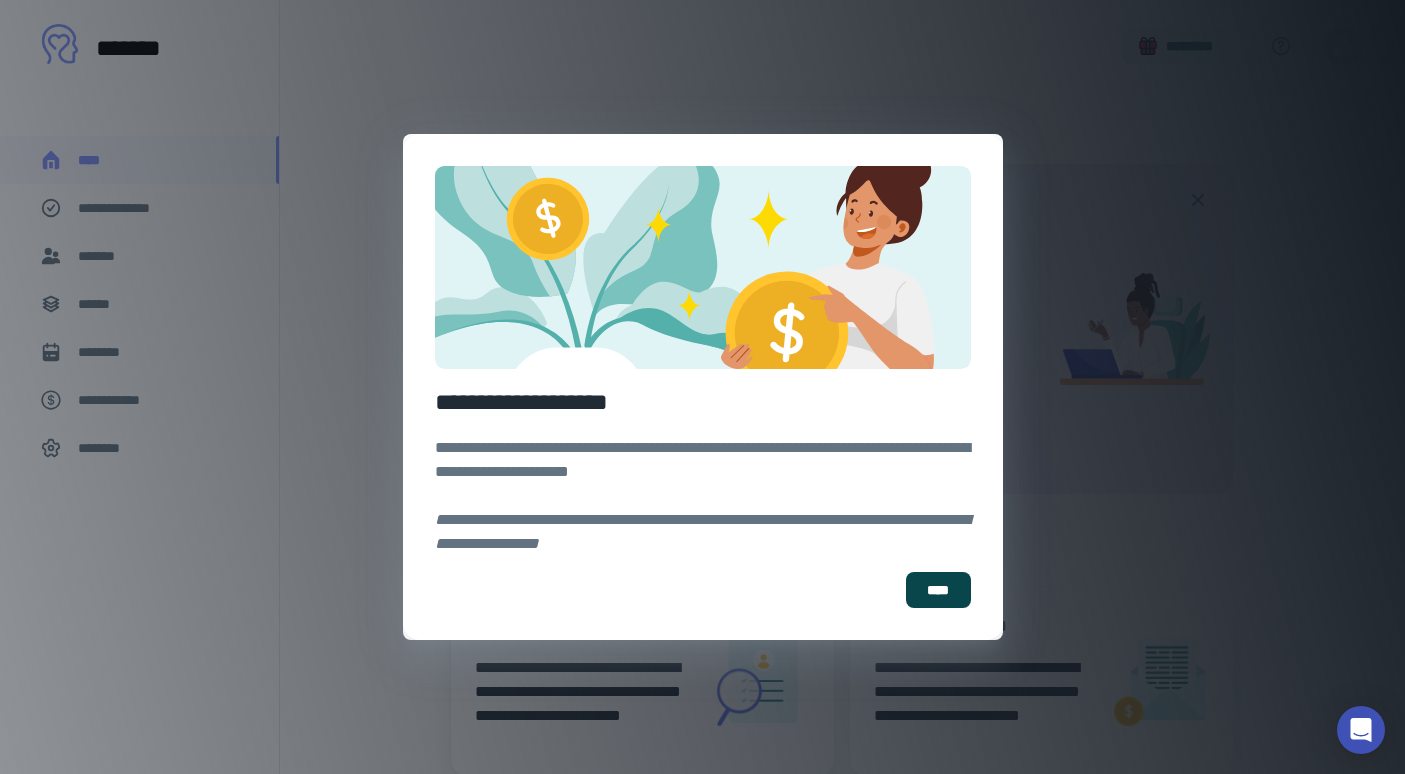 click on "****" at bounding box center [938, 590] 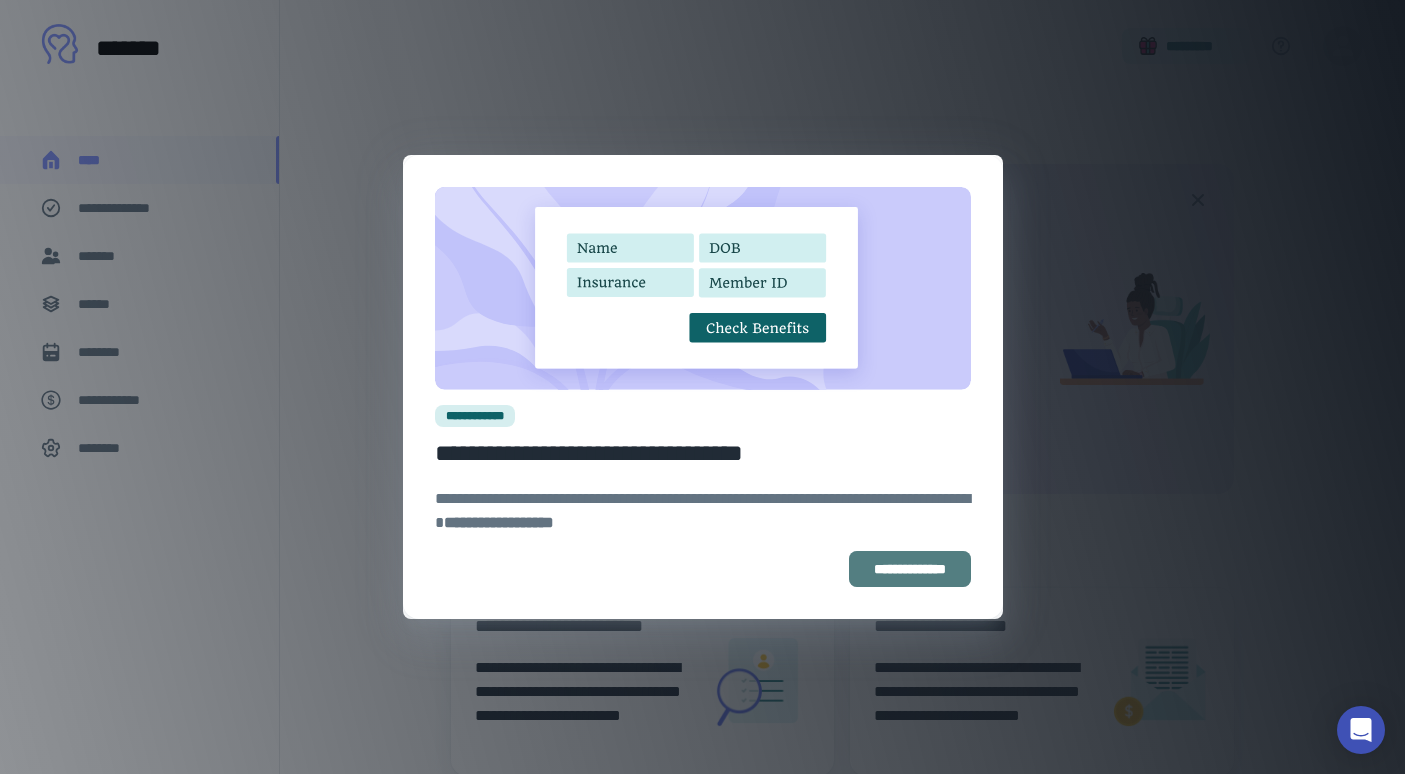 click on "**********" at bounding box center (910, 569) 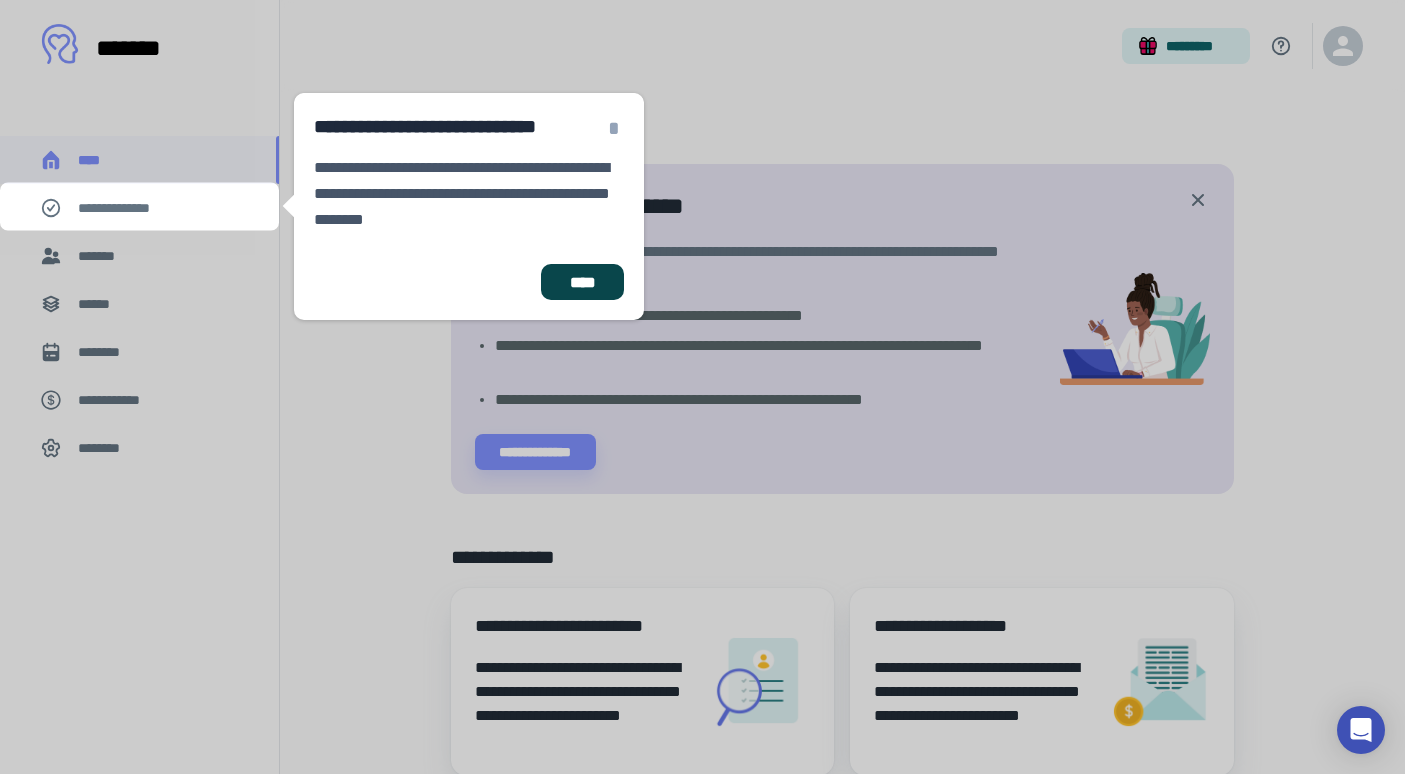 click on "****" at bounding box center [582, 282] 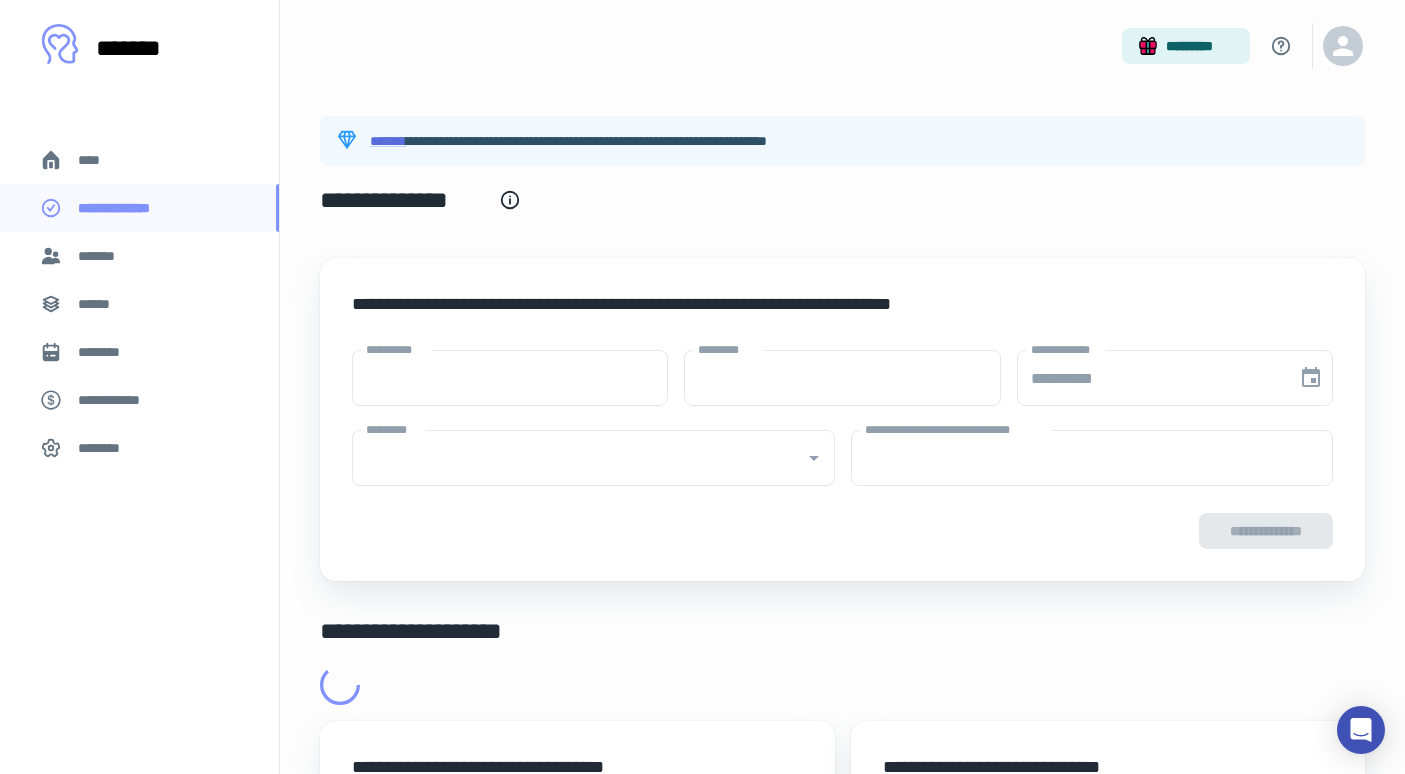 type on "****" 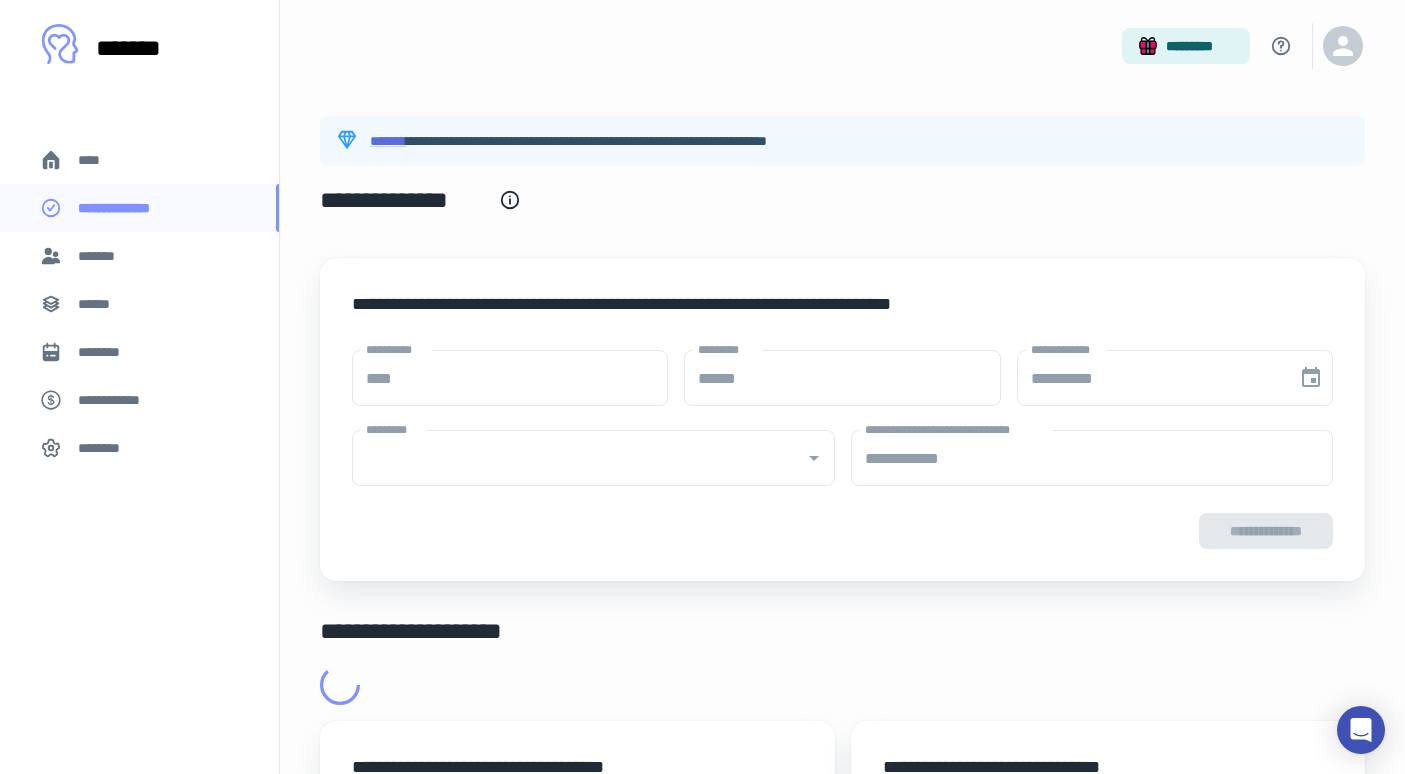 type on "**********" 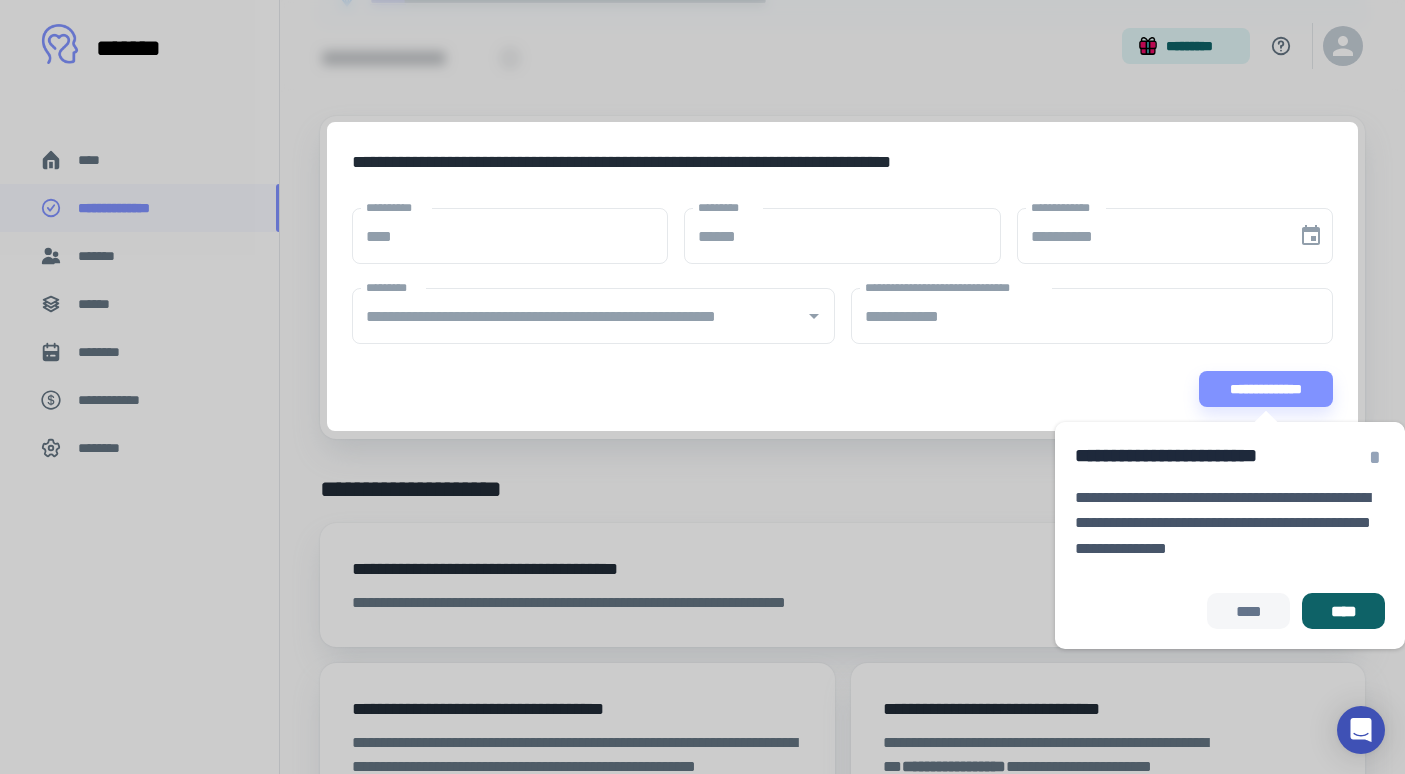 scroll, scrollTop: 144, scrollLeft: 0, axis: vertical 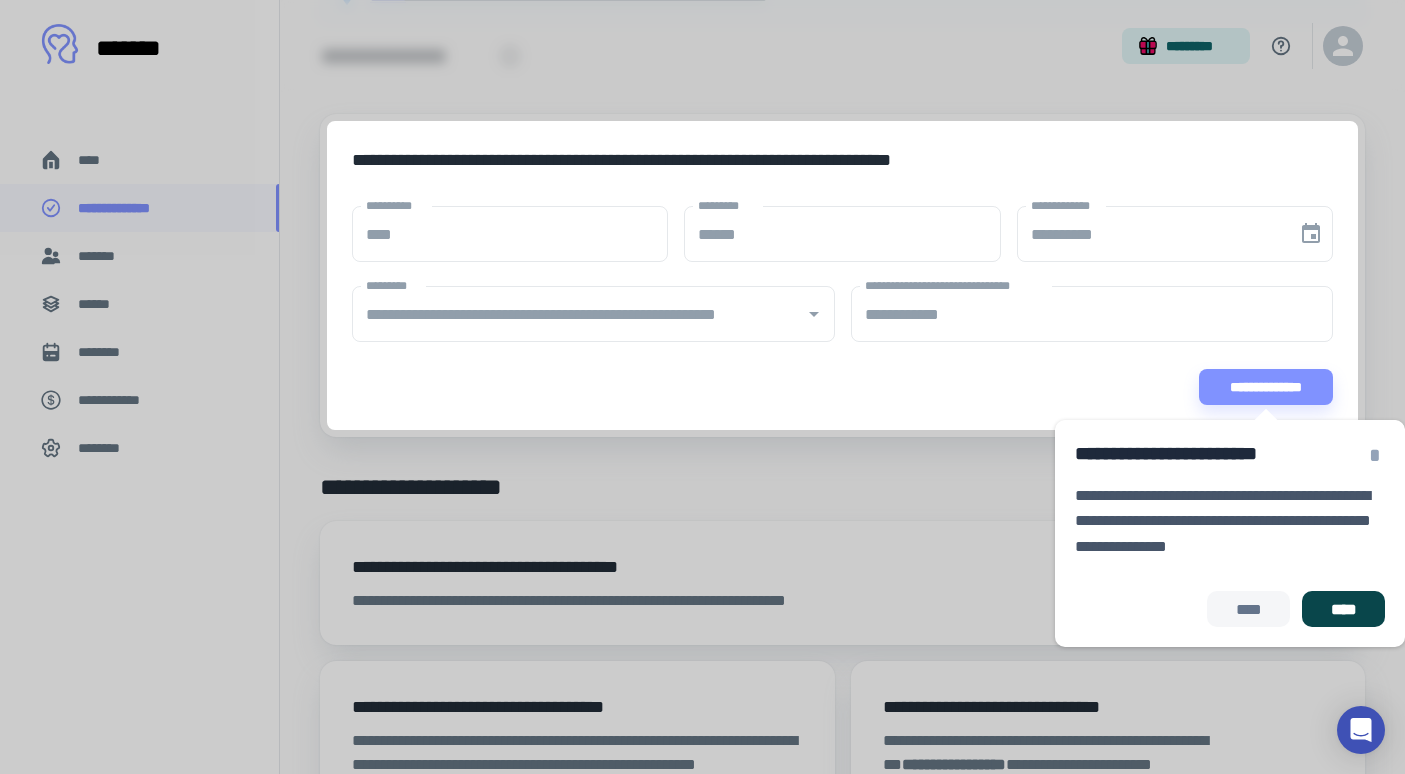 click on "****" at bounding box center (1343, 609) 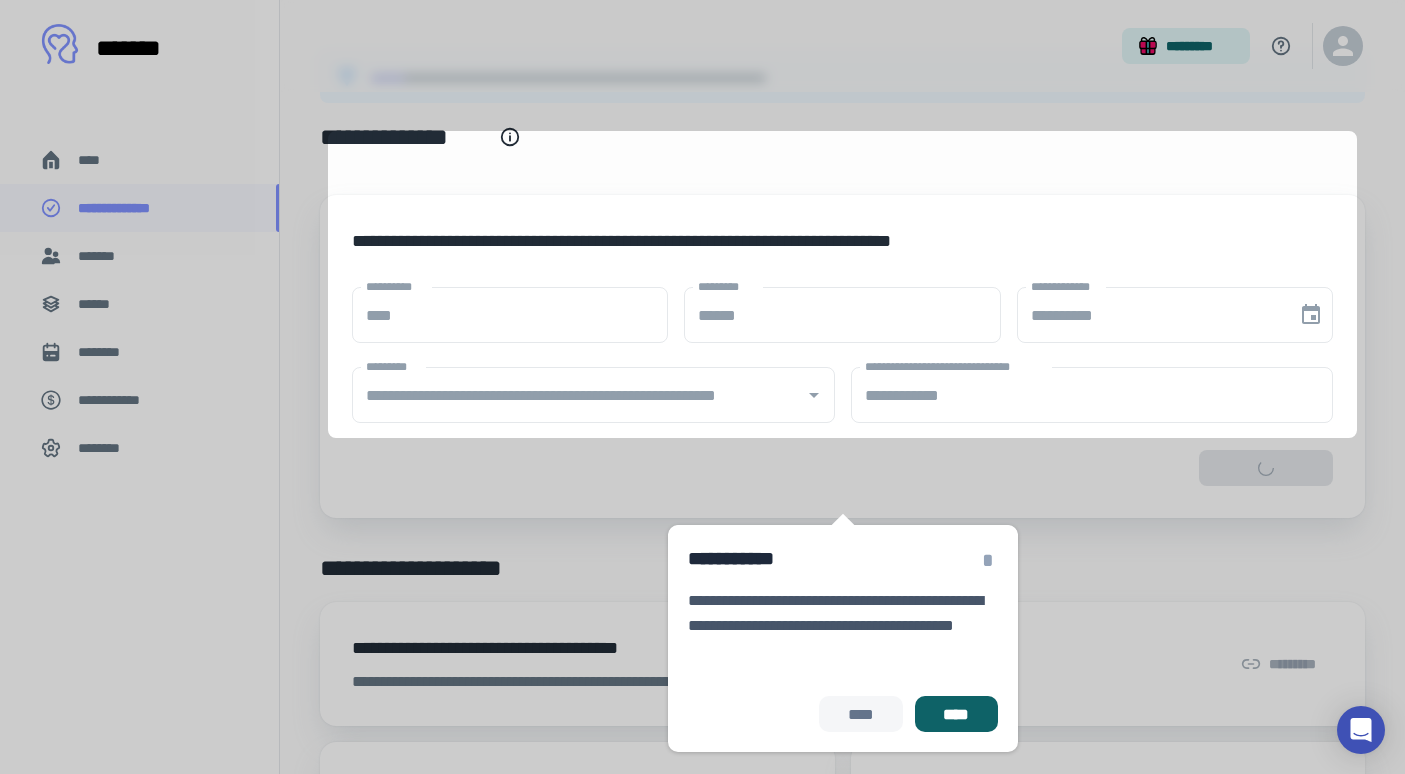 scroll, scrollTop: 32, scrollLeft: 0, axis: vertical 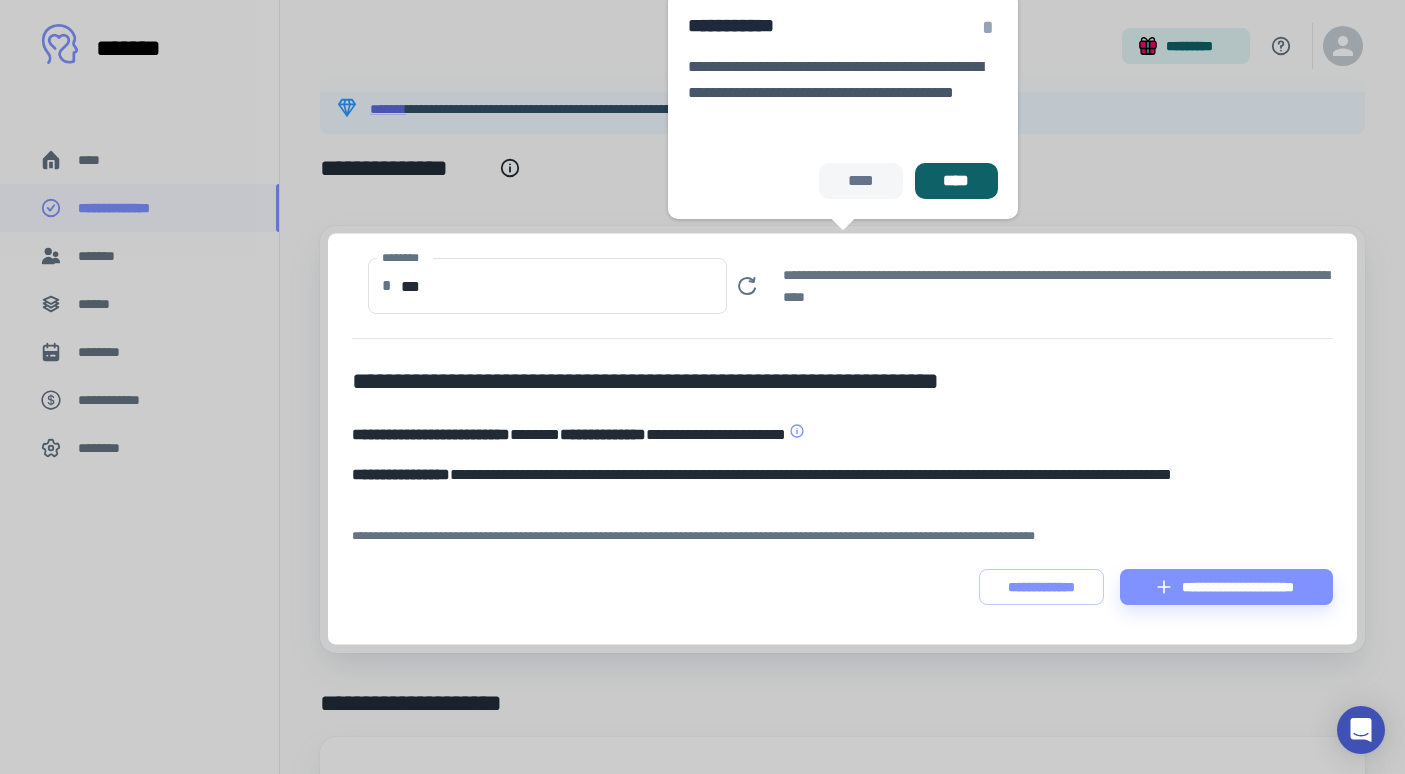 click 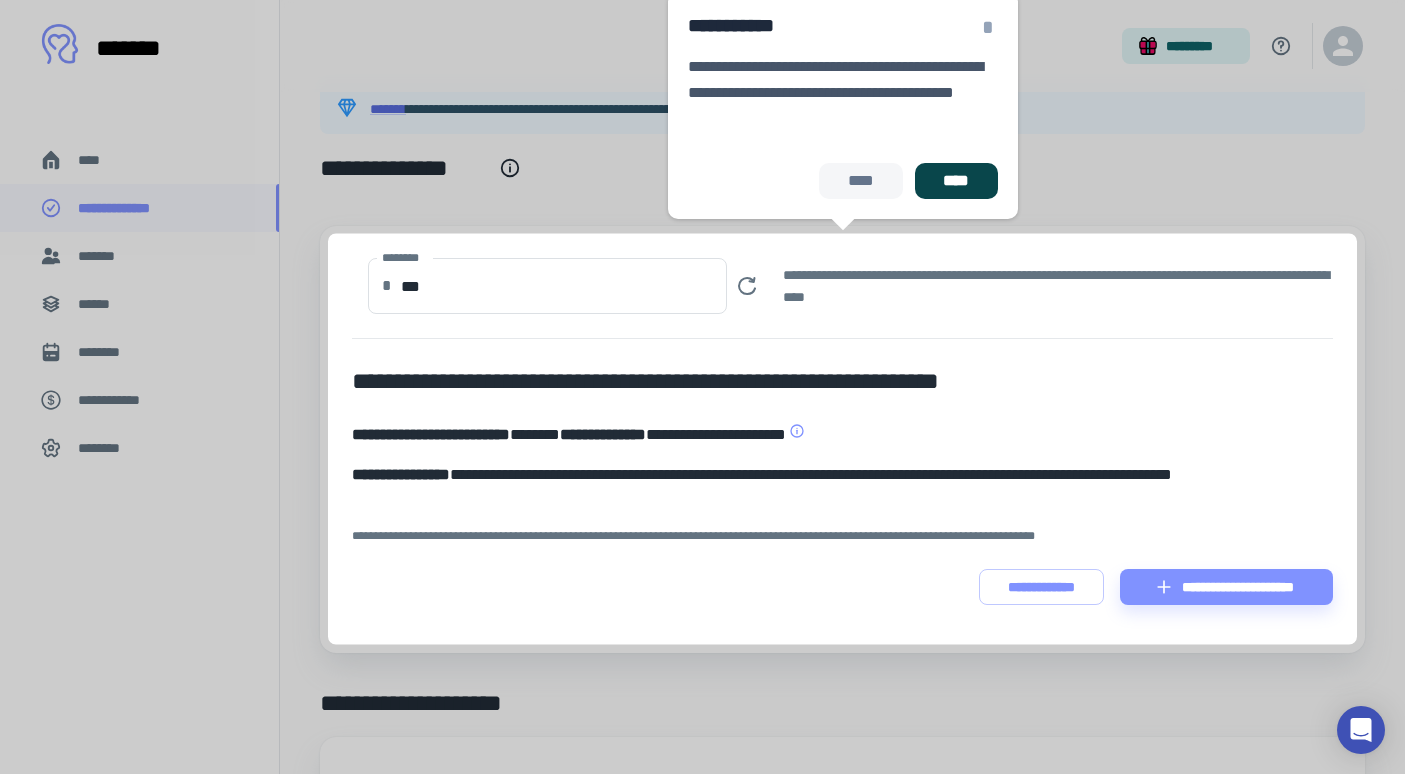 click on "****" at bounding box center (956, 181) 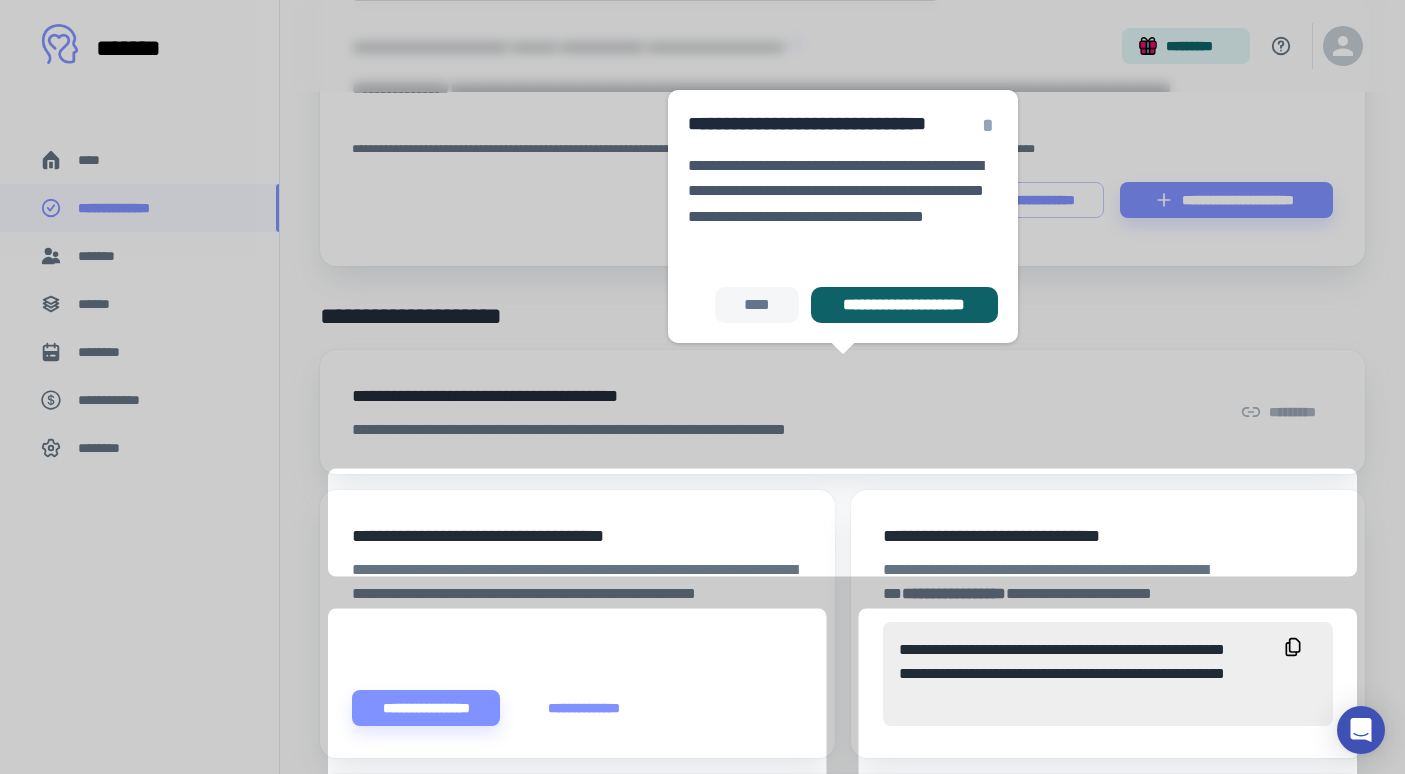 scroll, scrollTop: 444, scrollLeft: 0, axis: vertical 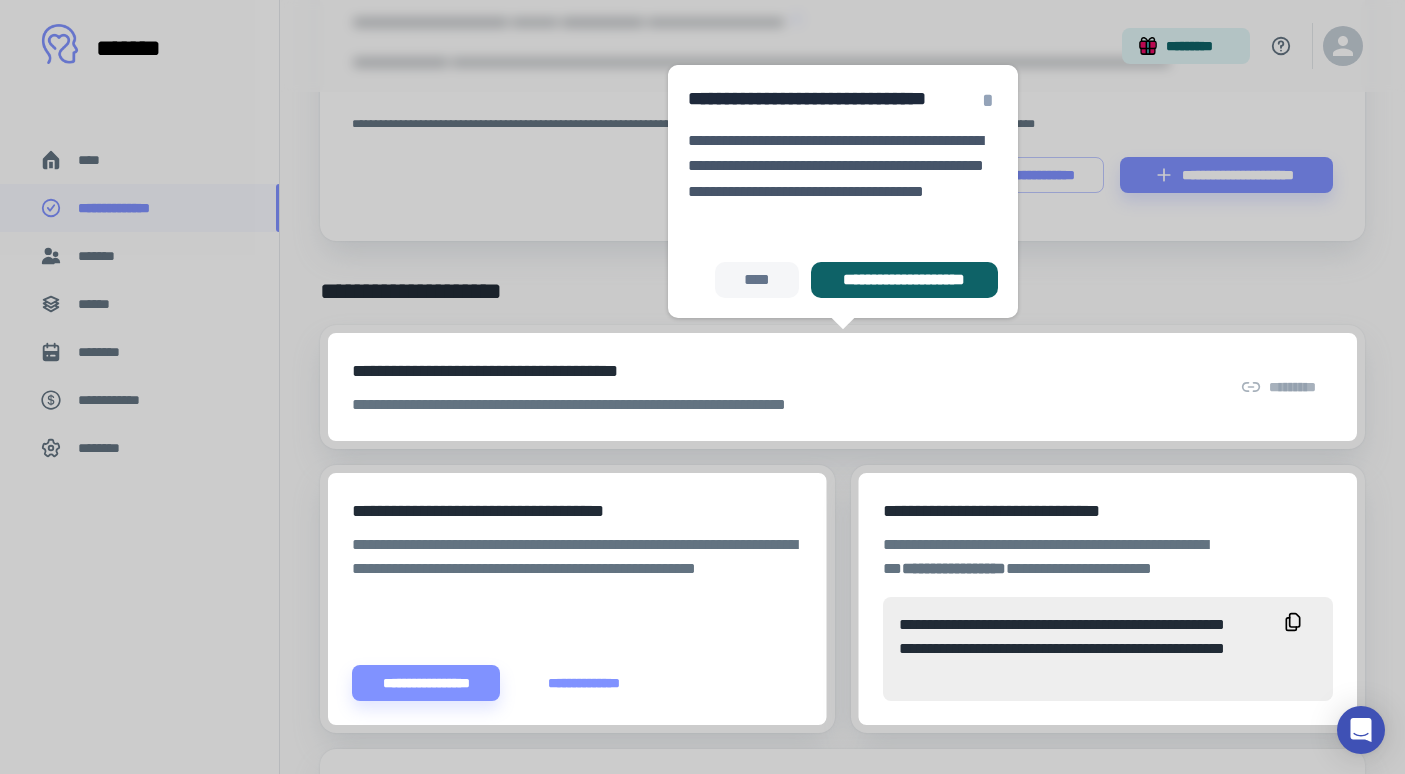 click on "**********" at bounding box center (842, 387) 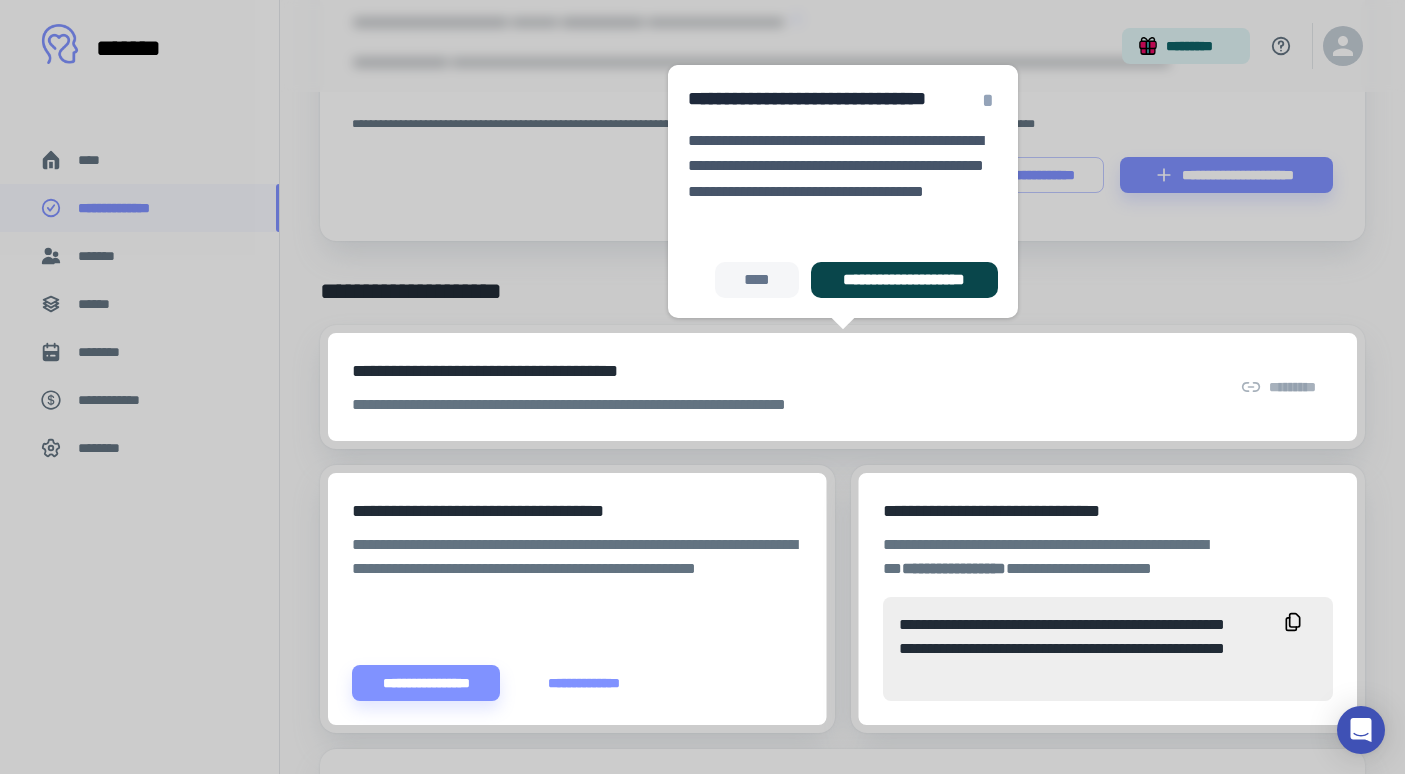click on "**********" at bounding box center [904, 280] 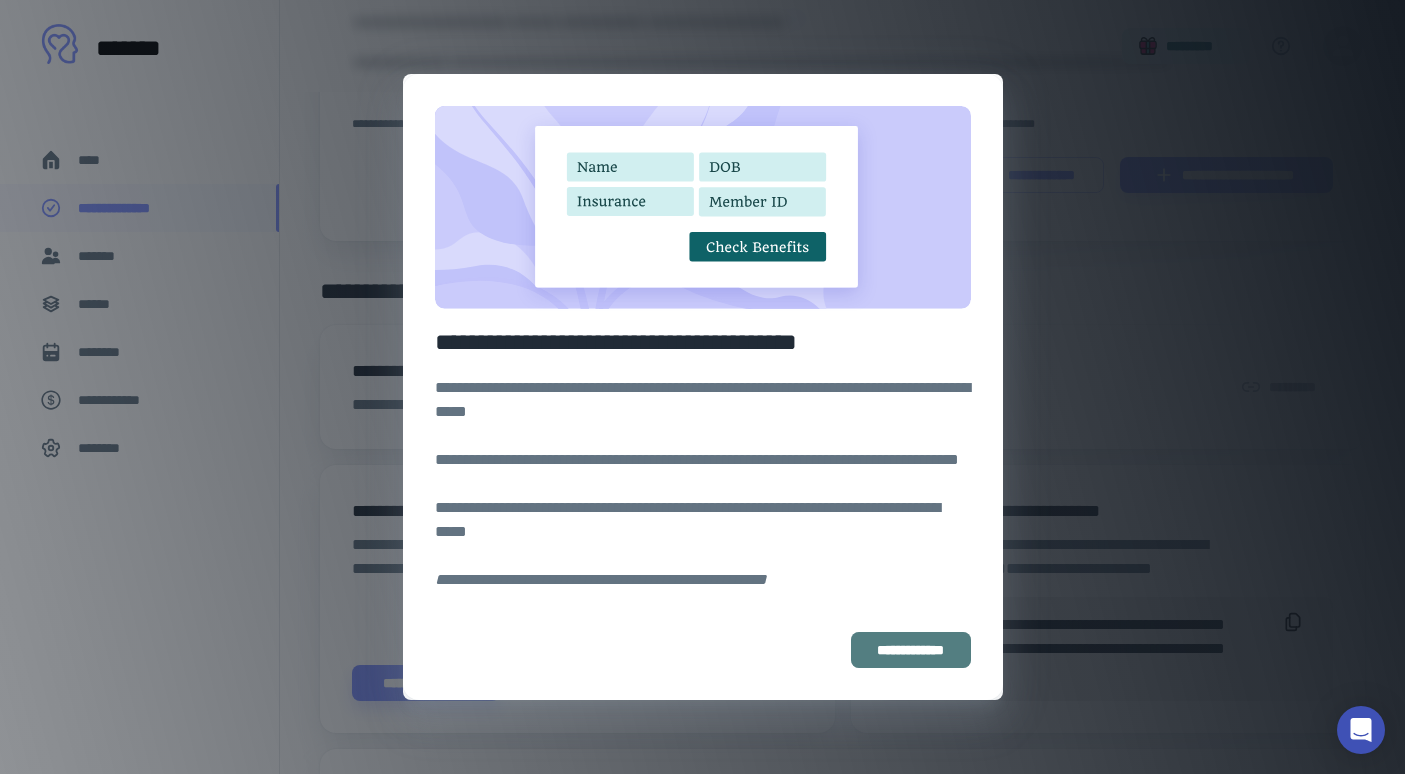 click on "**********" at bounding box center [910, 650] 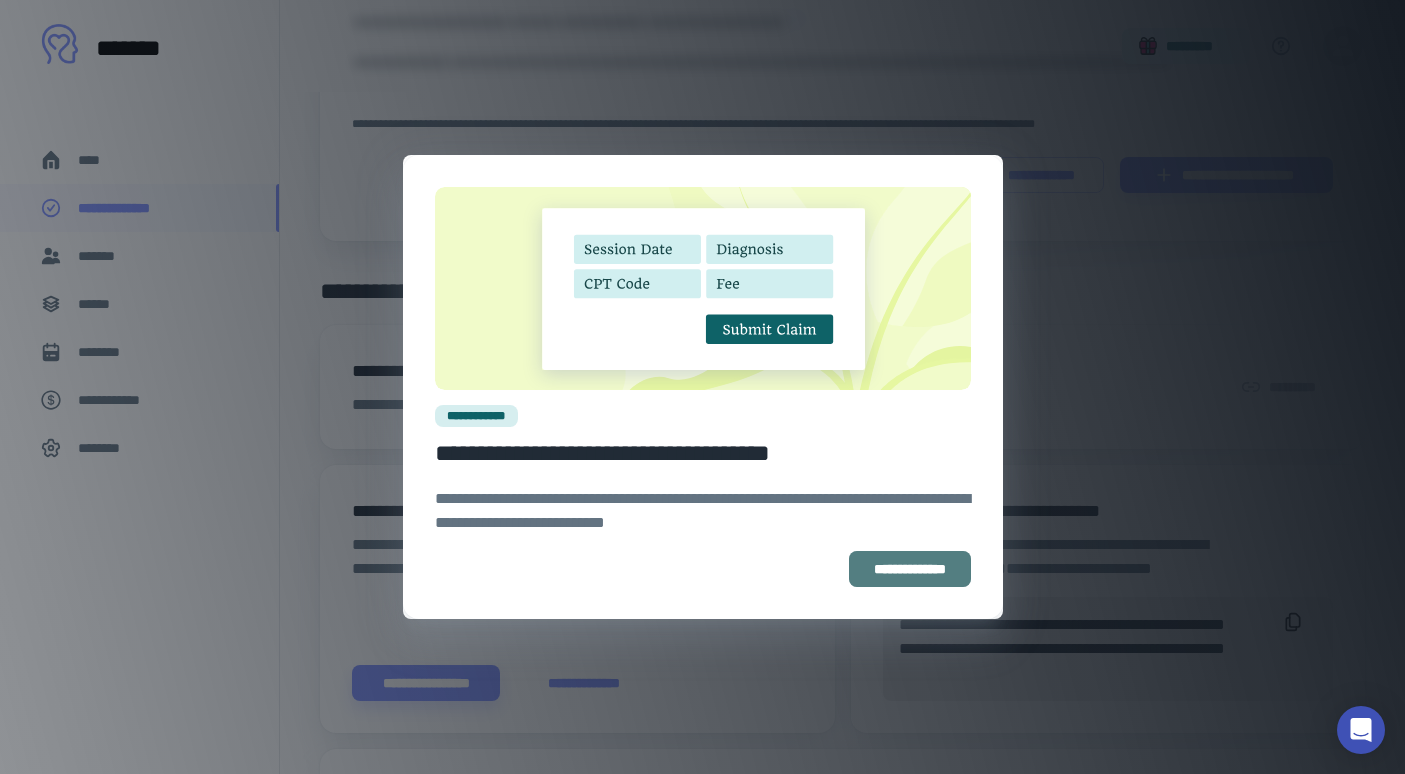 click on "**********" at bounding box center [910, 569] 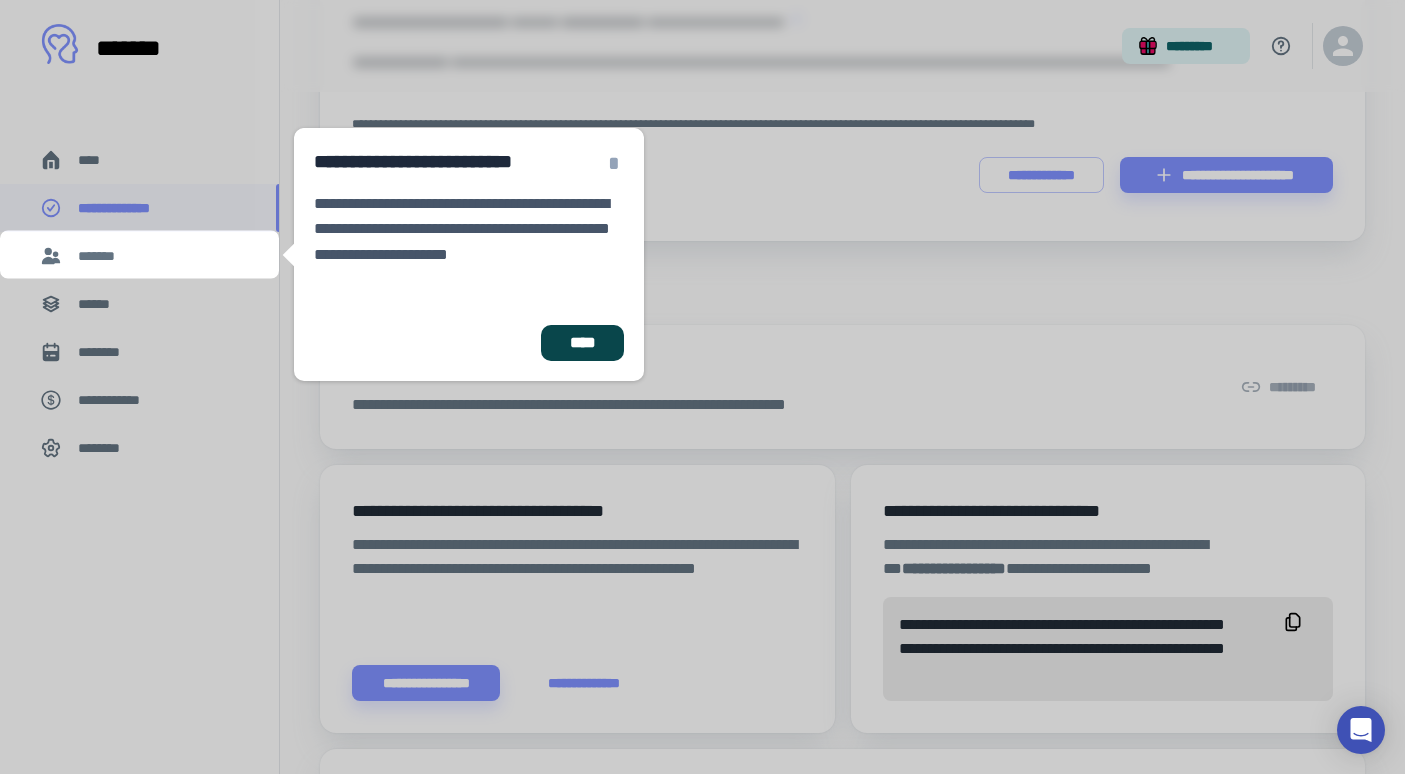 click on "****" at bounding box center (582, 343) 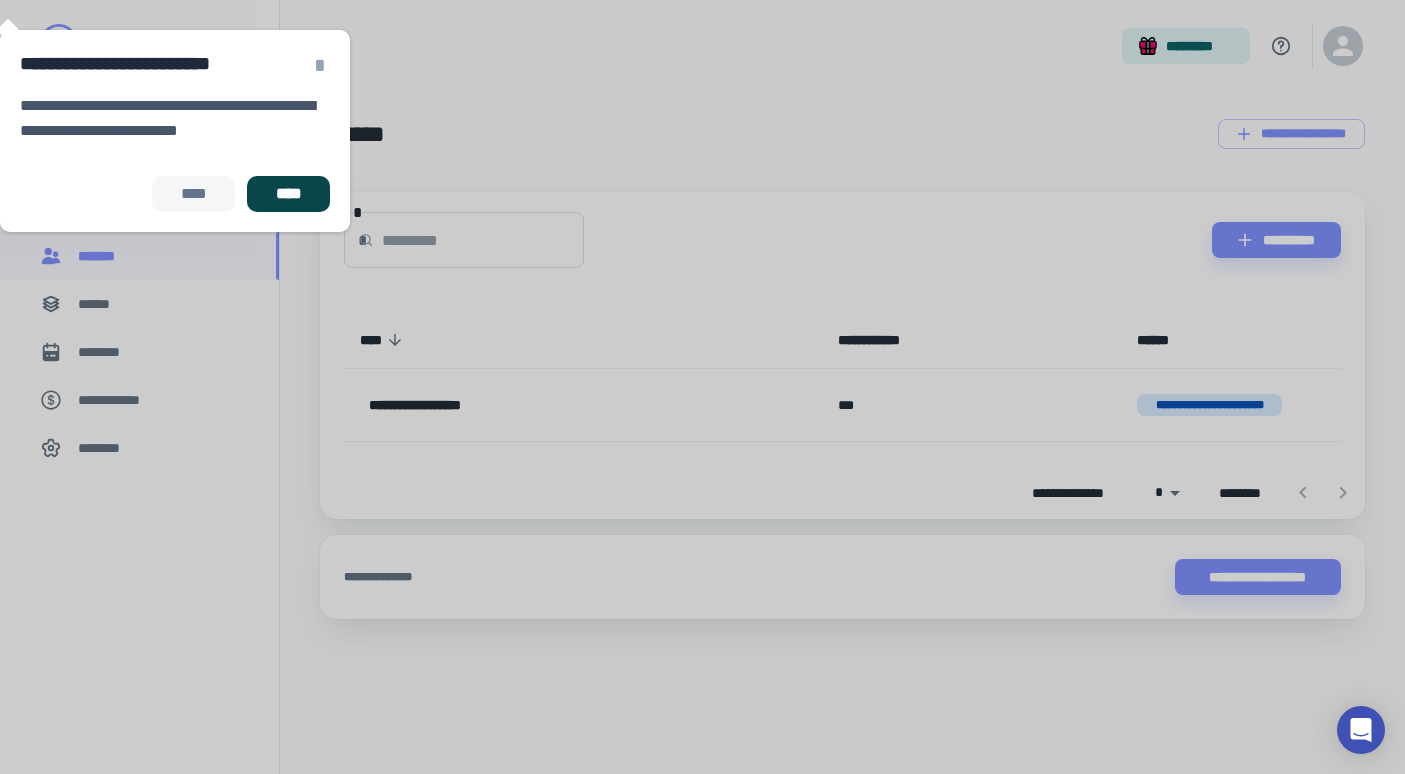 click on "****" at bounding box center (288, 194) 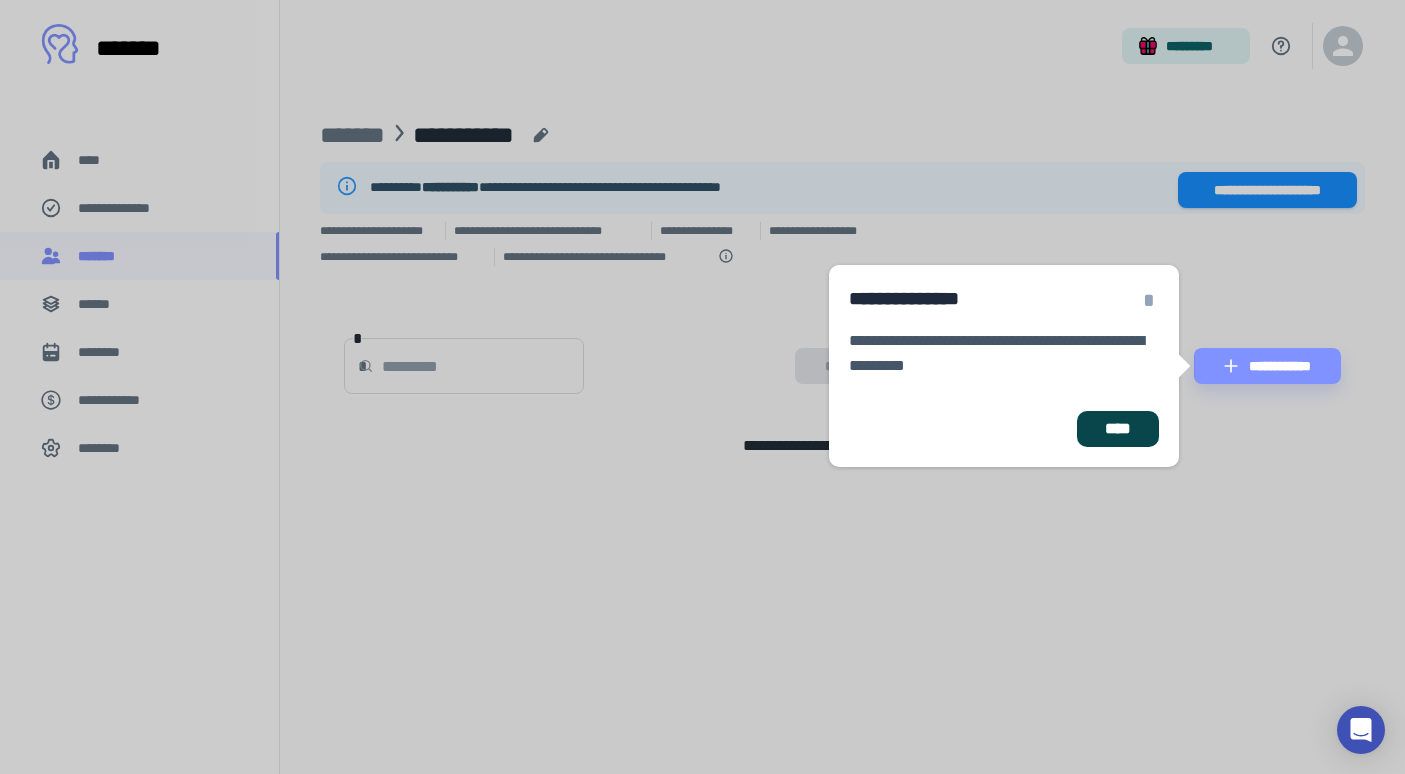 click on "****" at bounding box center [1118, 429] 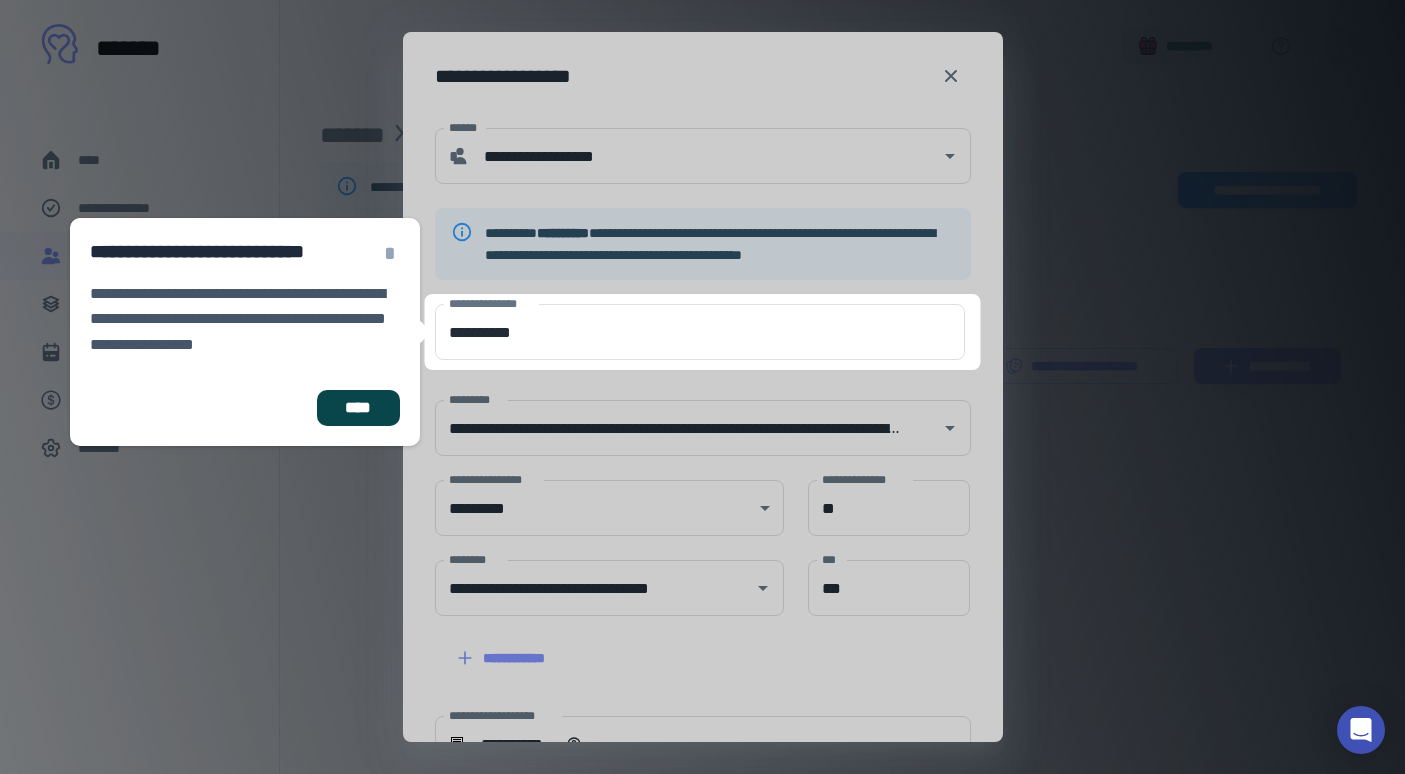 click on "****" at bounding box center (358, 408) 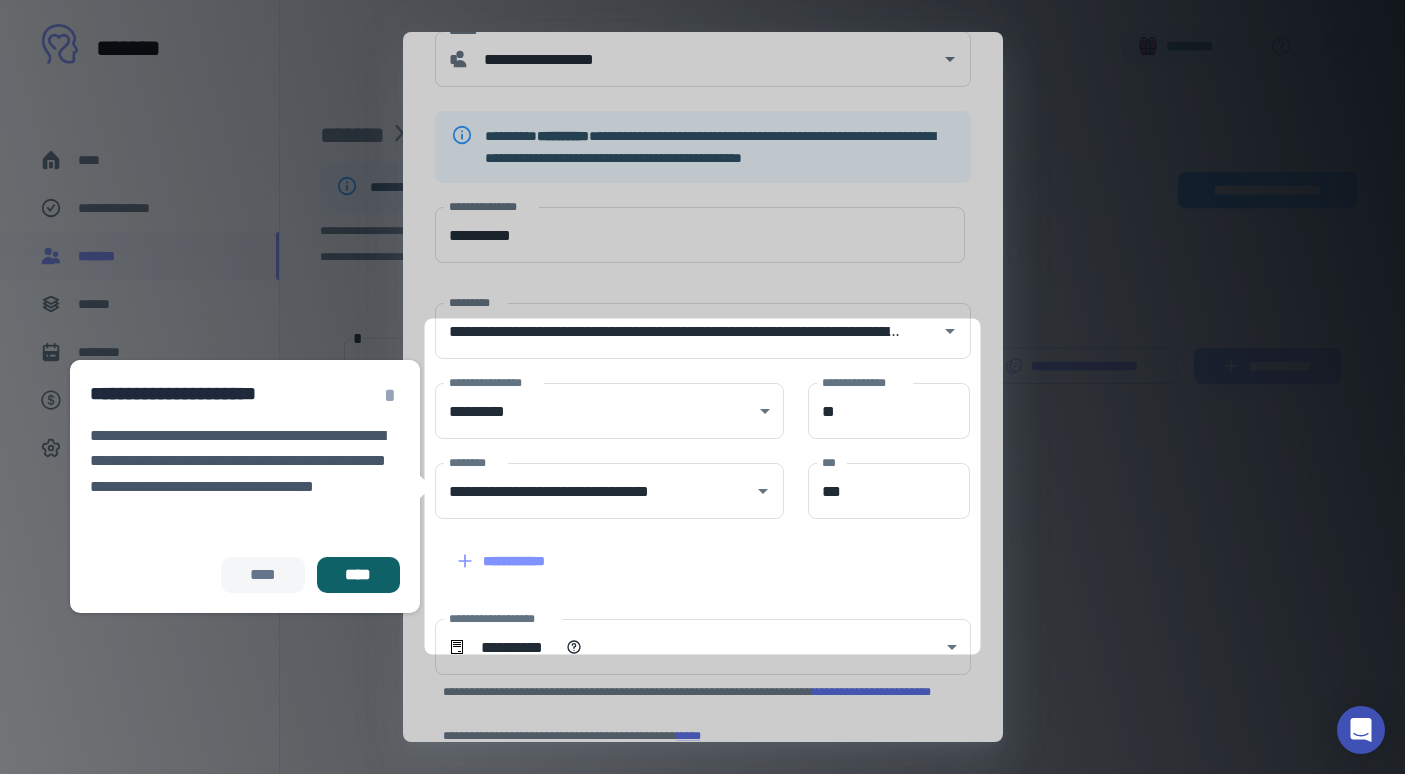 scroll, scrollTop: 131, scrollLeft: 0, axis: vertical 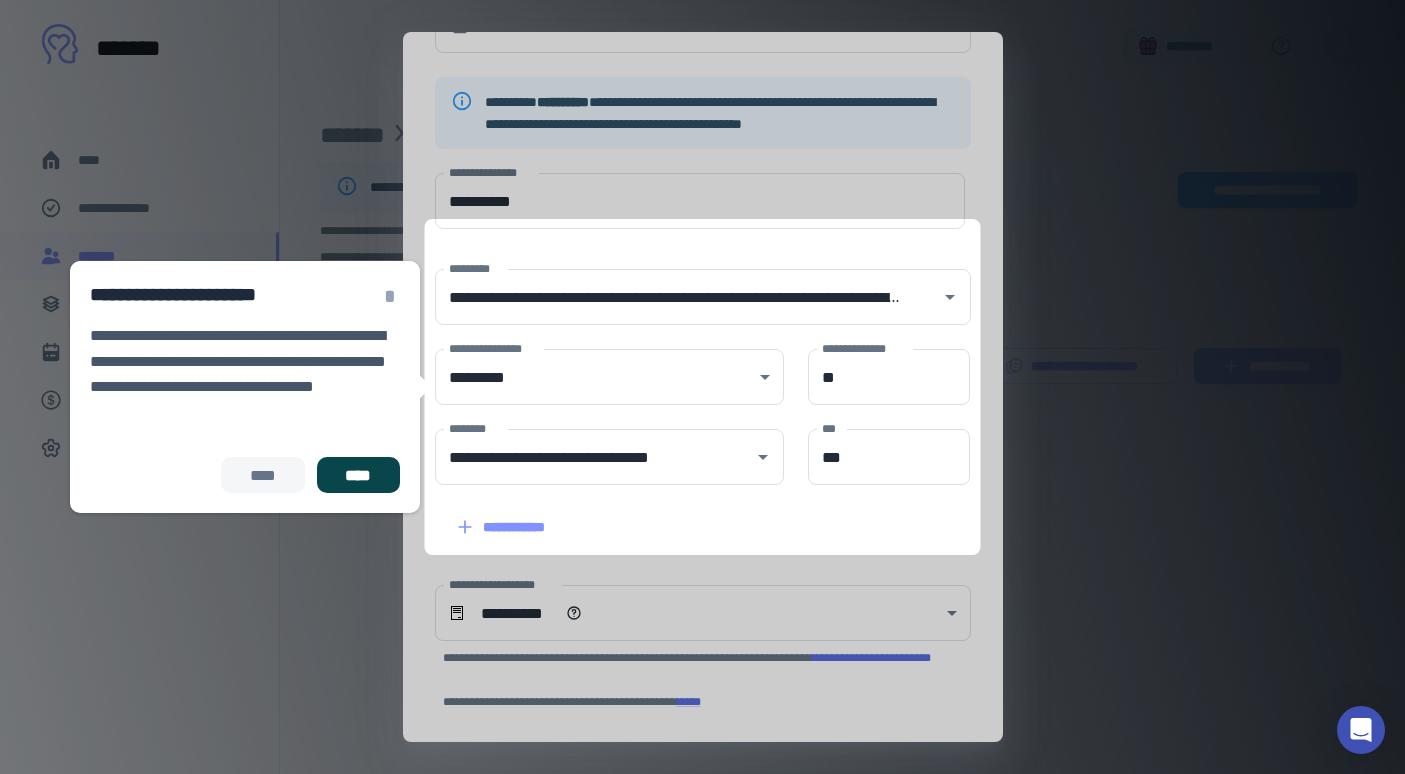 click on "****" at bounding box center [358, 475] 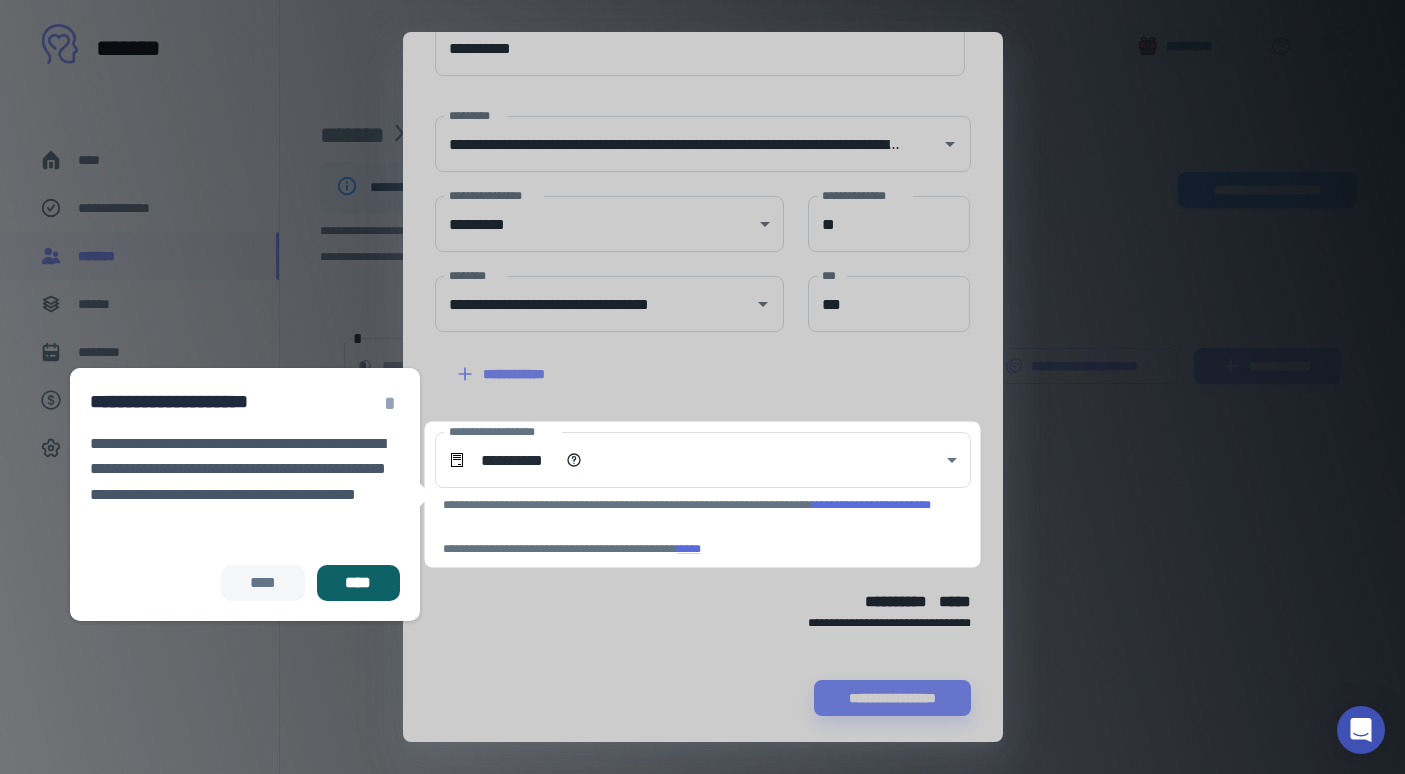 scroll, scrollTop: 290, scrollLeft: 0, axis: vertical 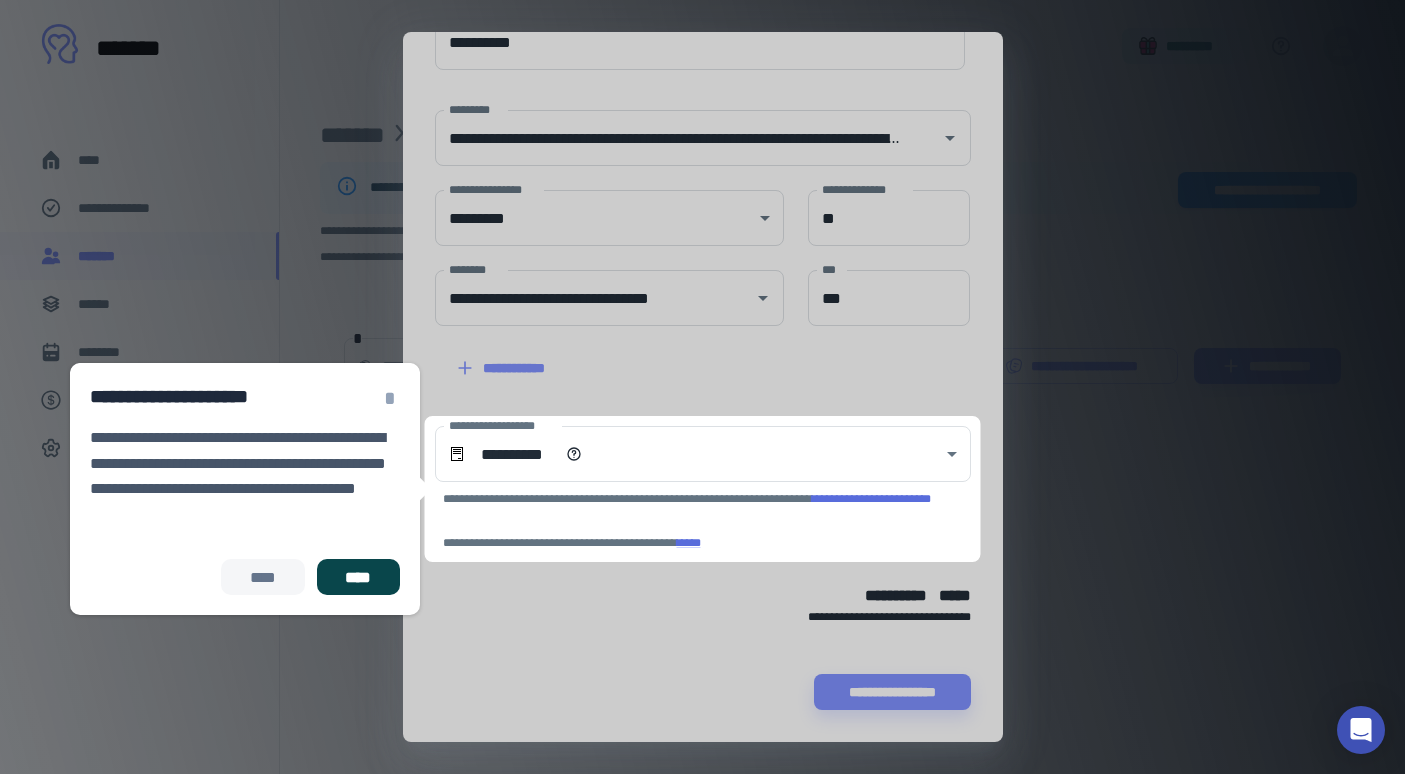 click on "****" at bounding box center (358, 577) 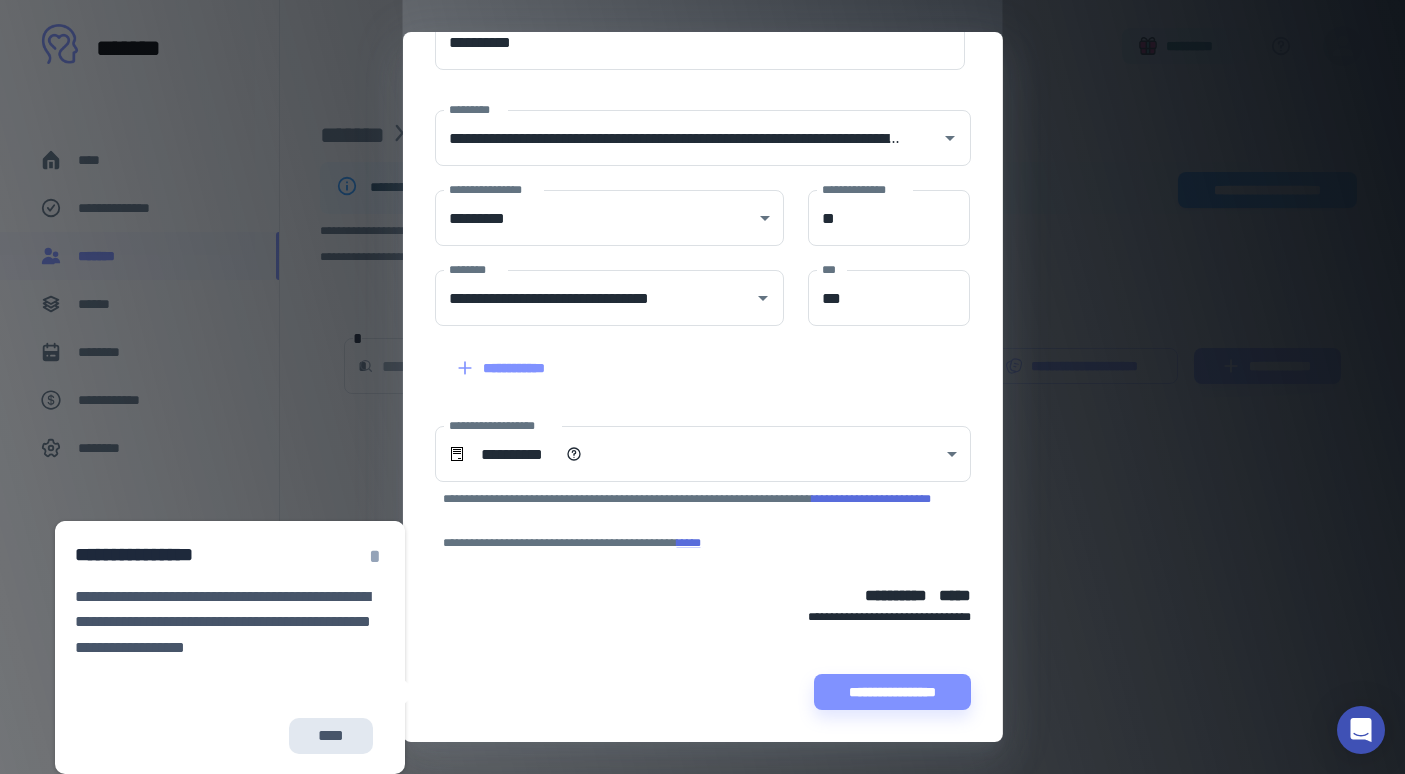 click on "****" at bounding box center (331, 736) 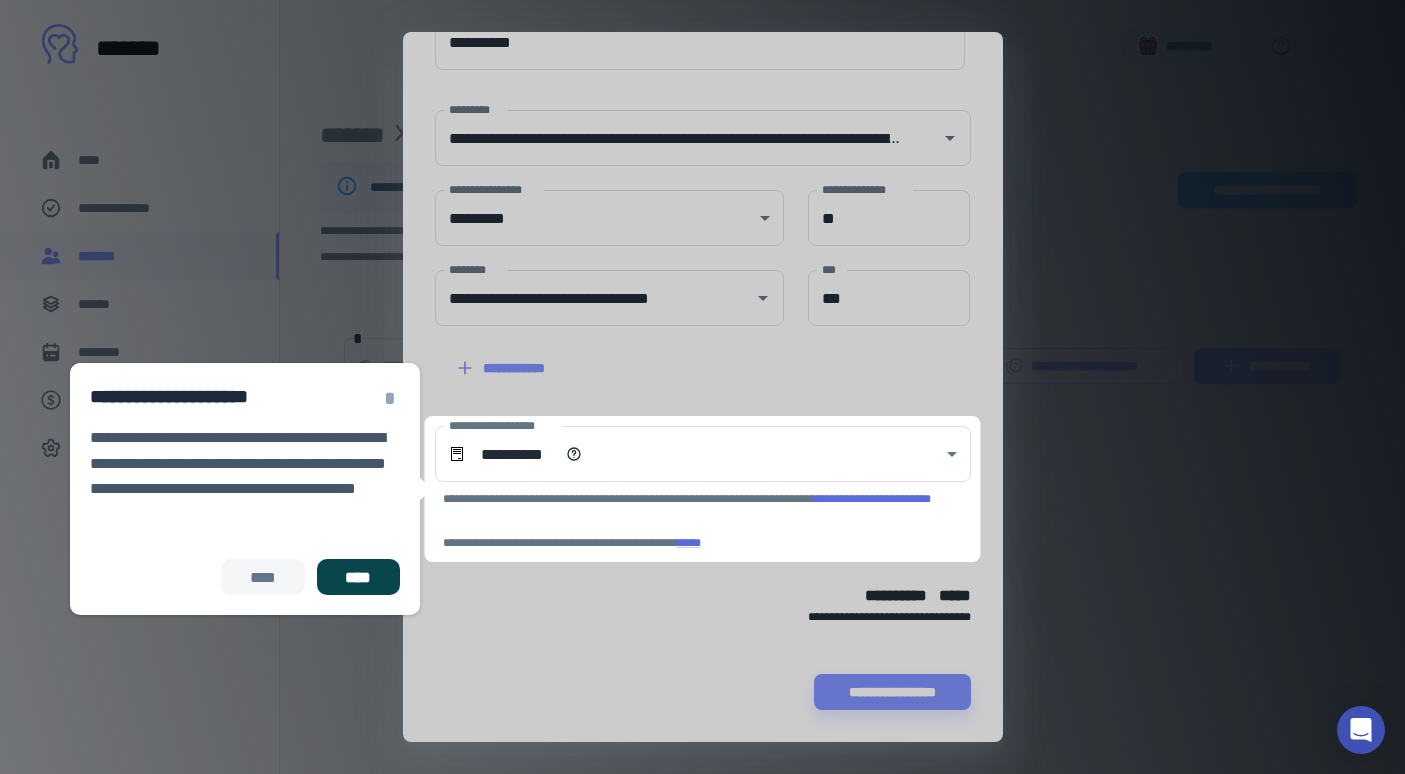 click on "****" at bounding box center (358, 577) 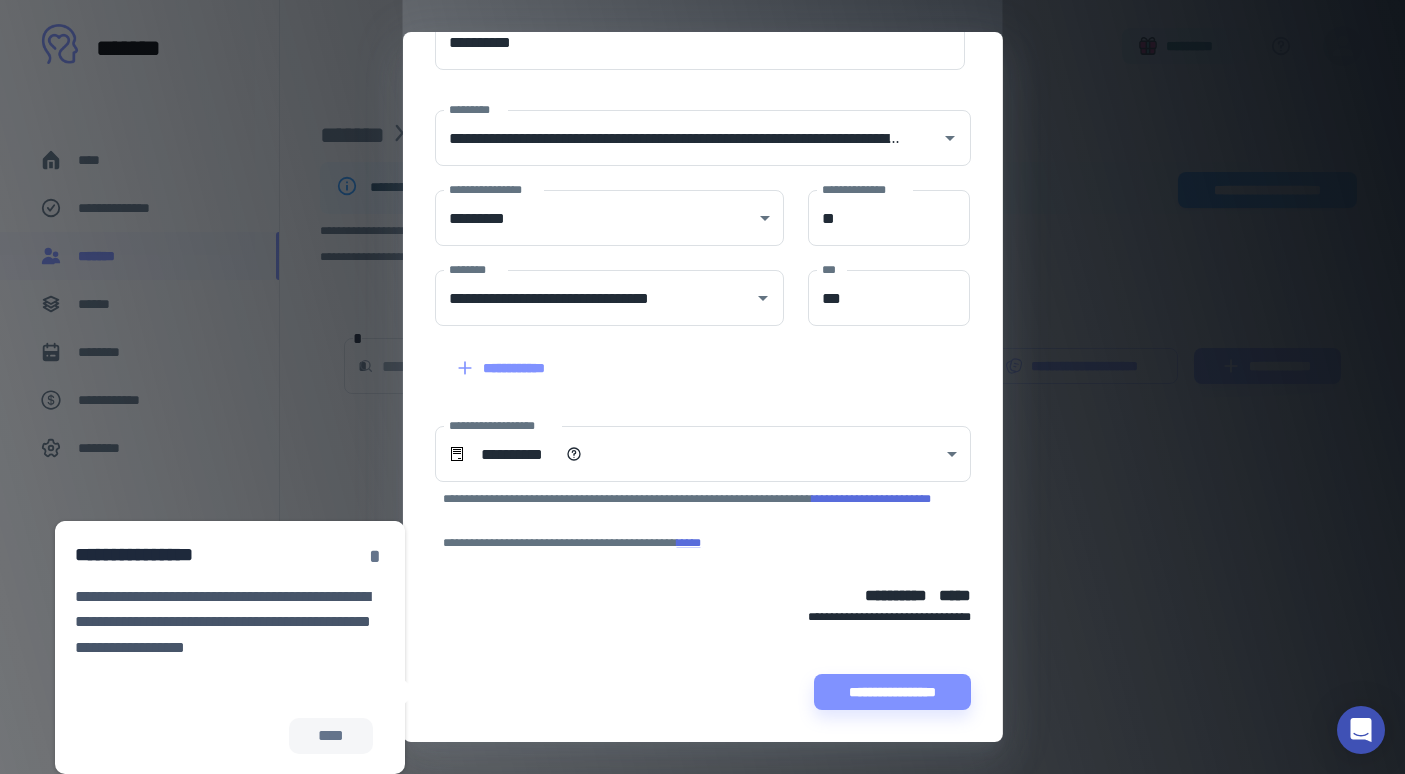 click on "*" at bounding box center [375, 556] 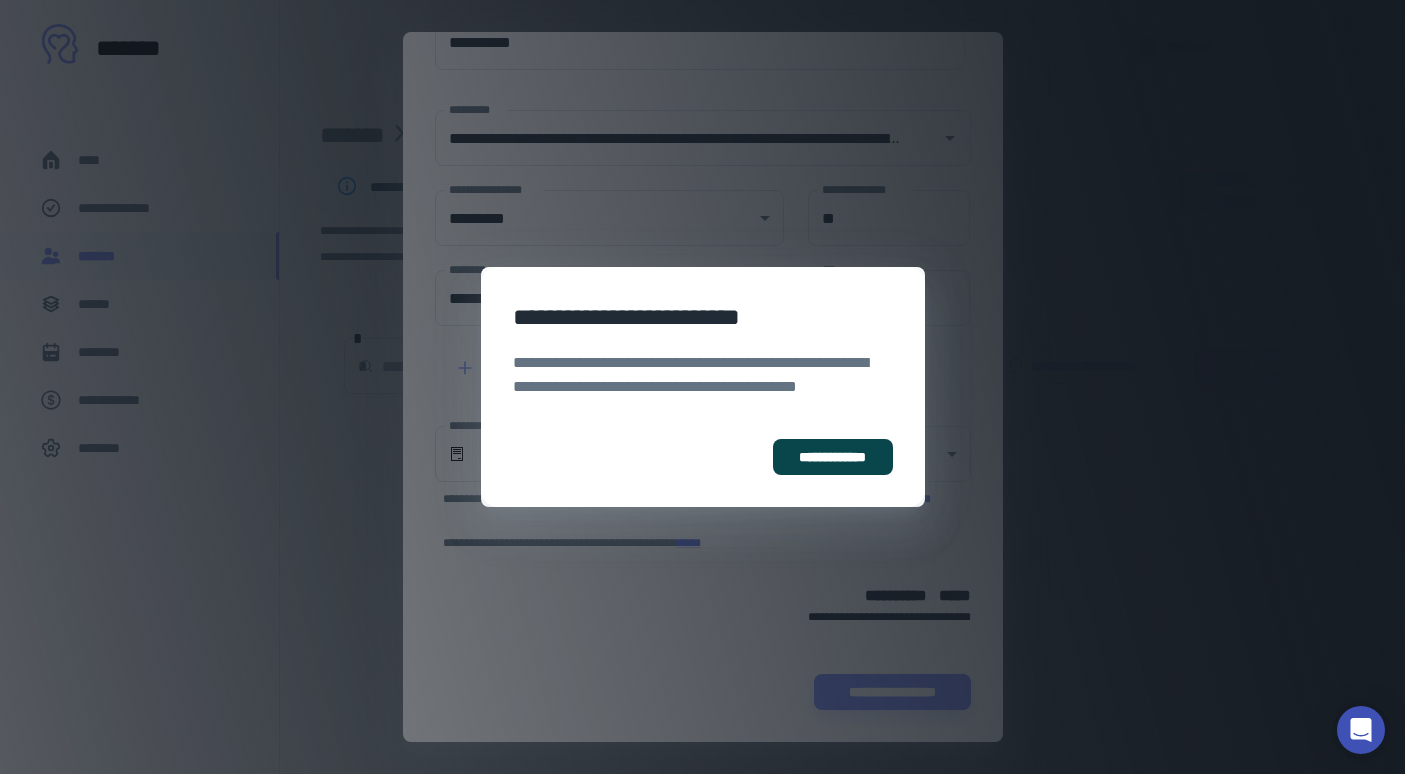 click on "**********" at bounding box center [832, 457] 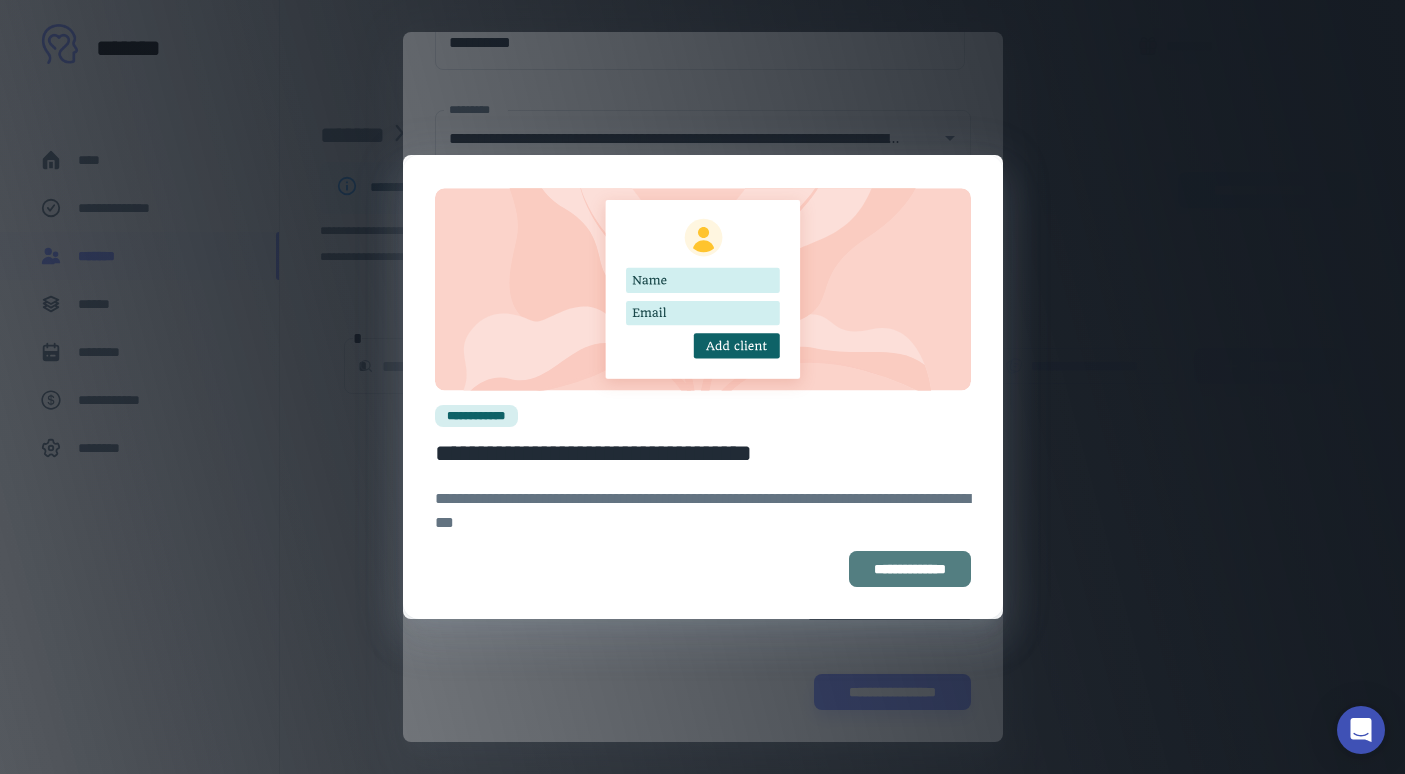click on "**********" at bounding box center [910, 569] 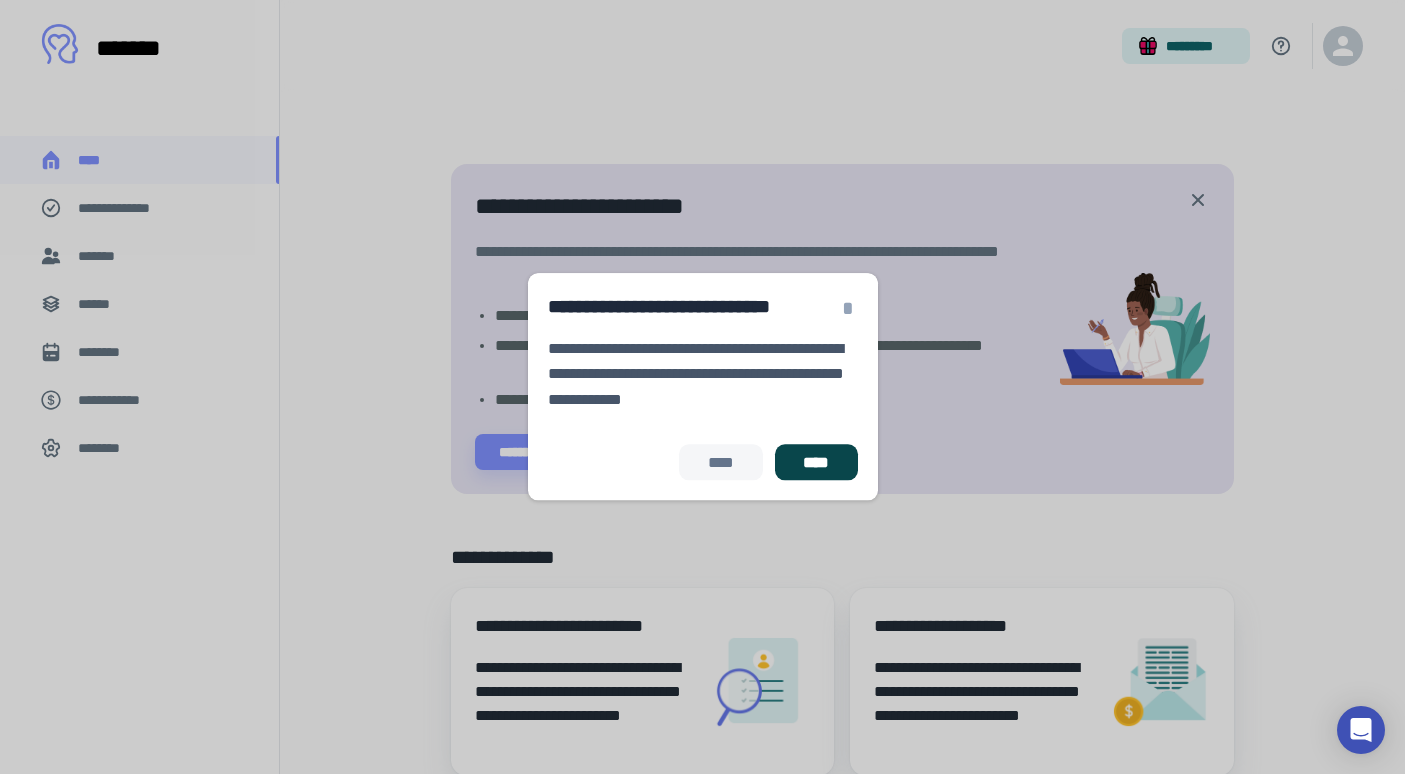 click on "****" at bounding box center (816, 463) 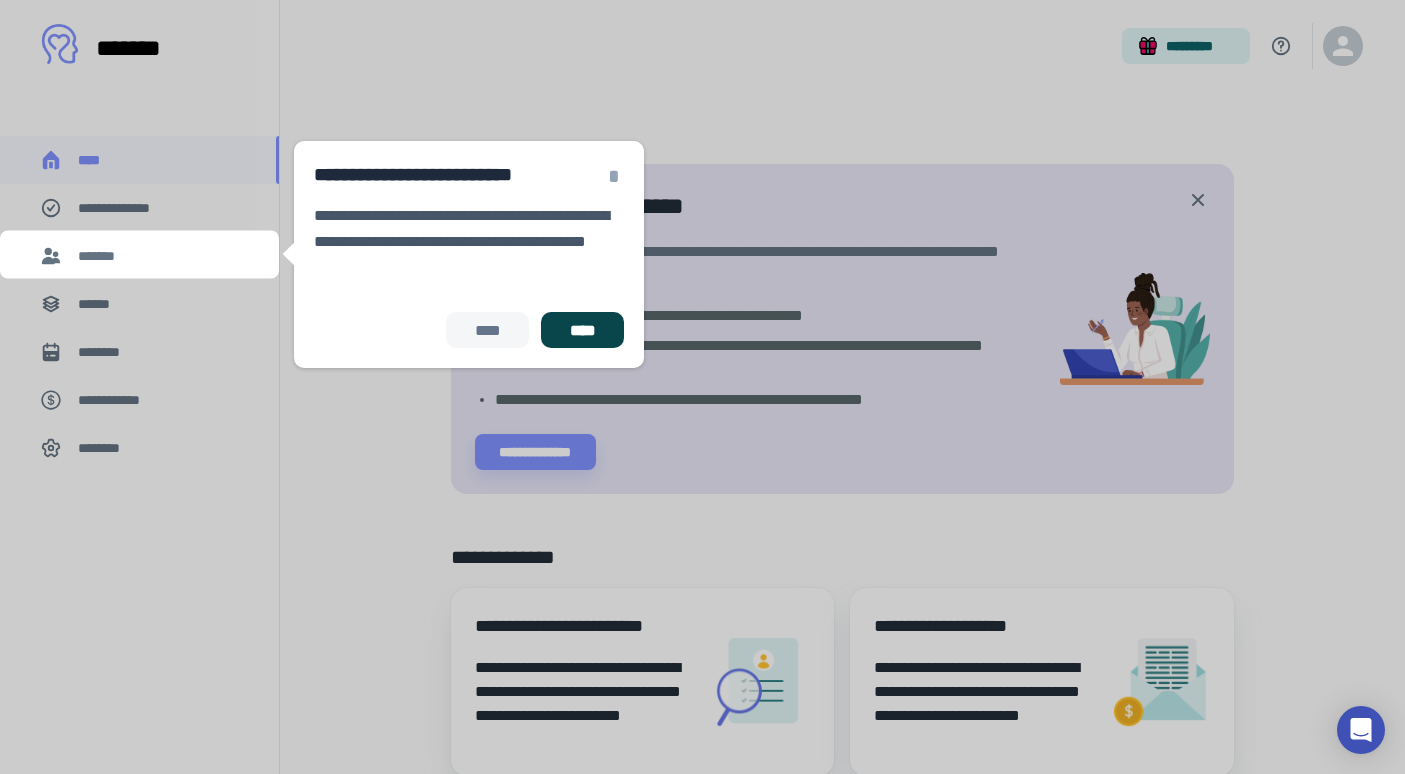 click on "****" at bounding box center (582, 330) 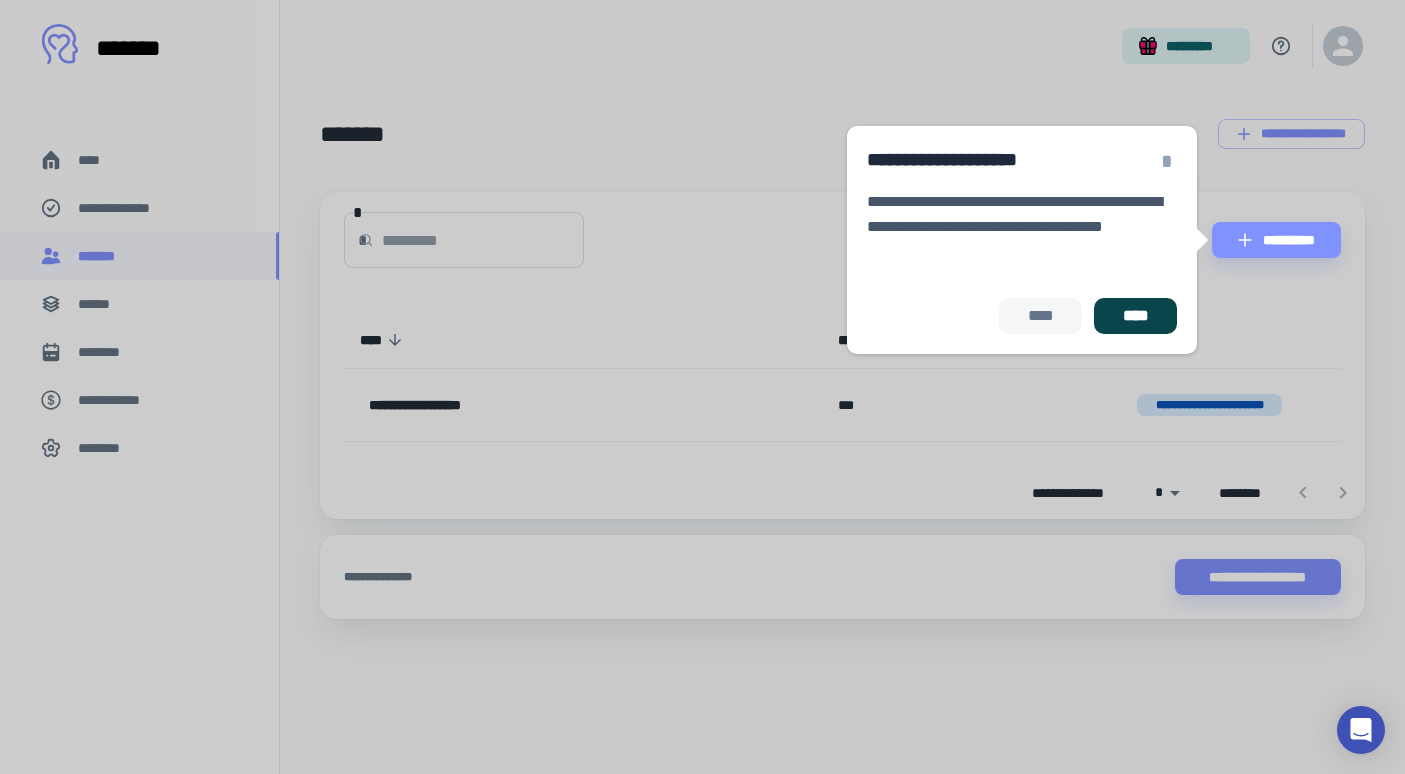click on "****" at bounding box center [1135, 316] 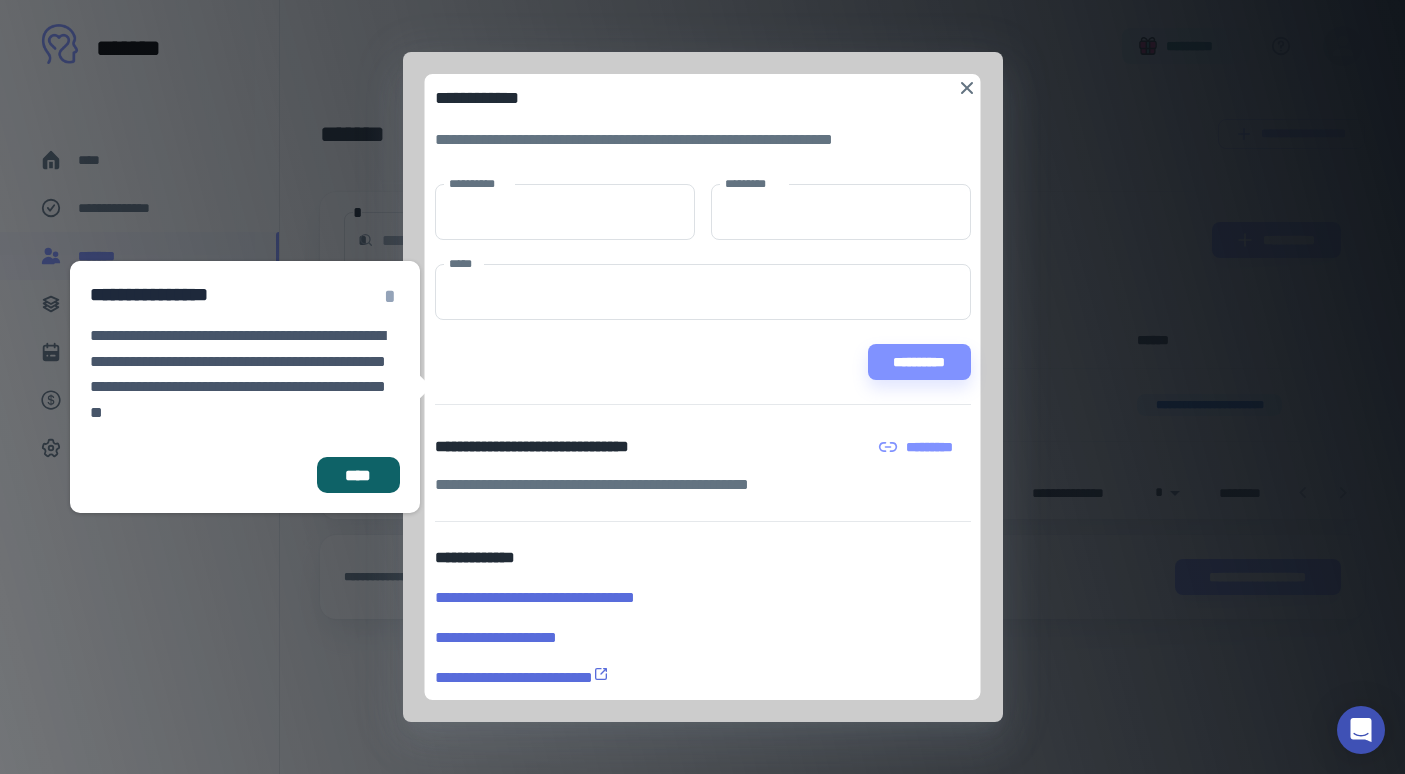 click on "**********" at bounding box center (703, 387) 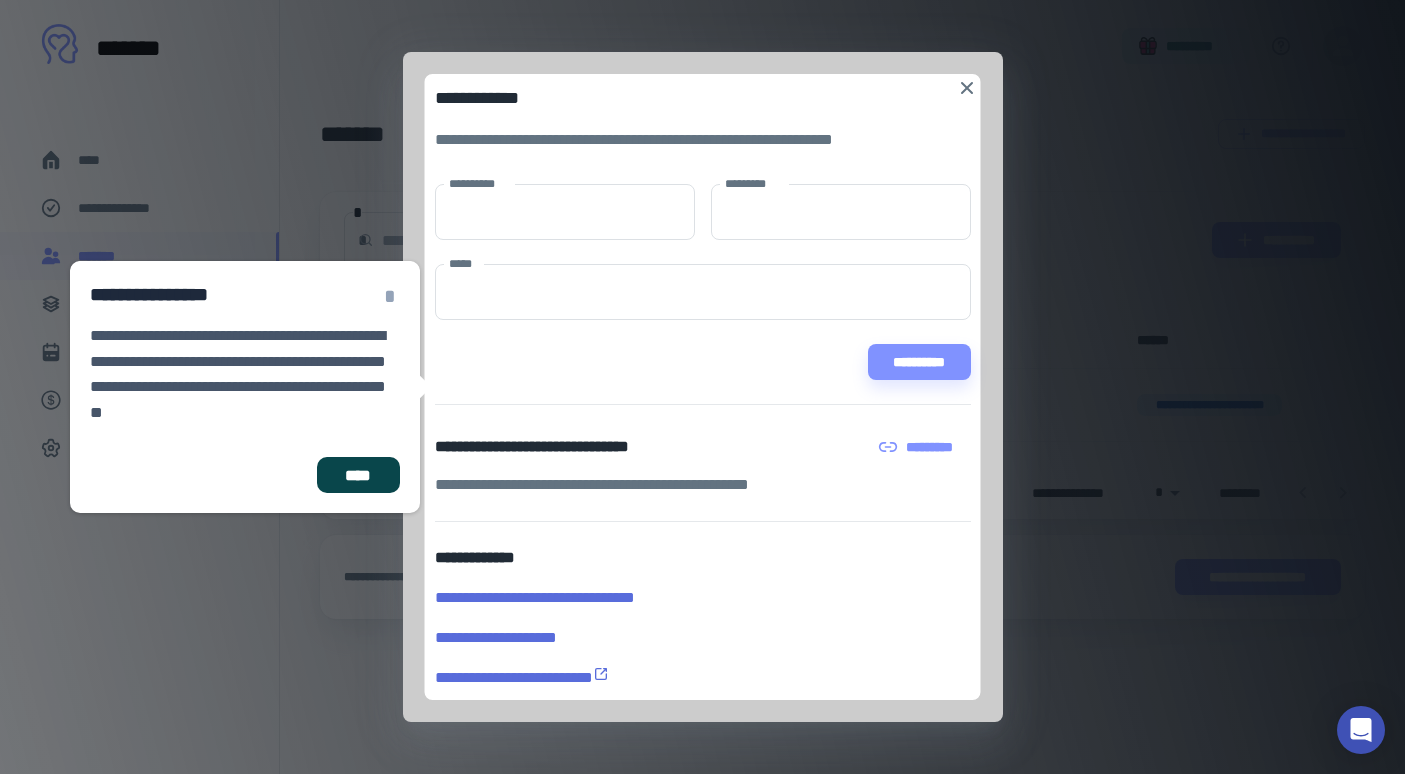 click on "****" at bounding box center (358, 475) 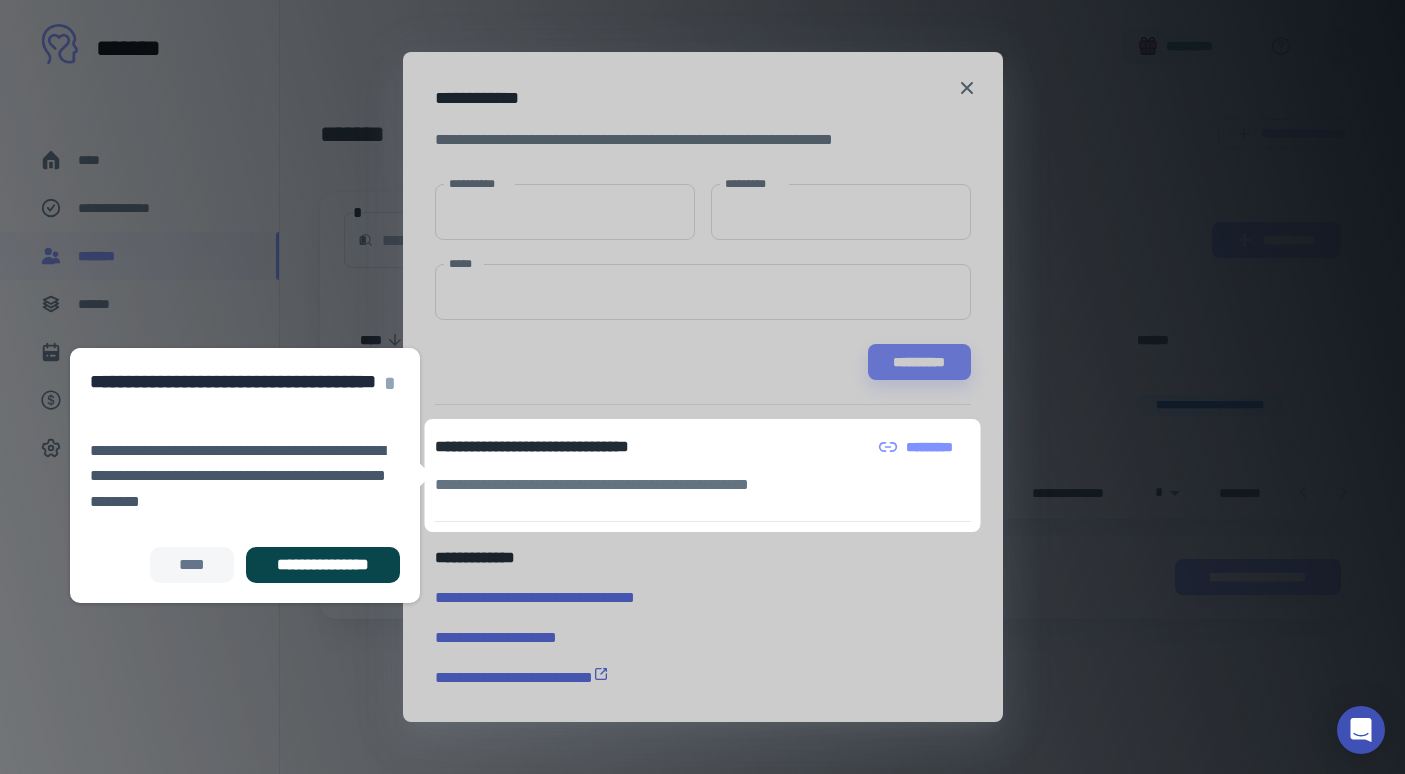 click on "**********" at bounding box center [323, 565] 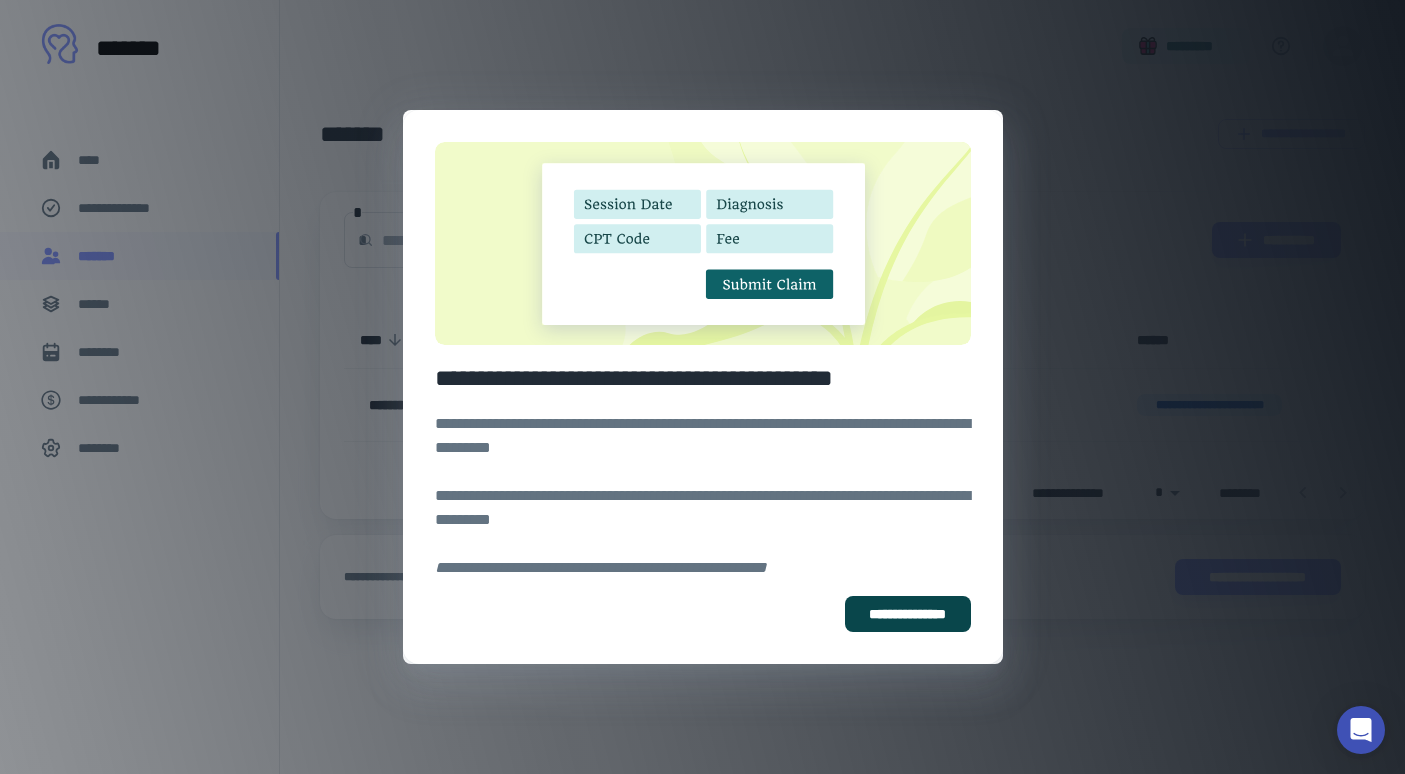 click on "**********" at bounding box center [908, 614] 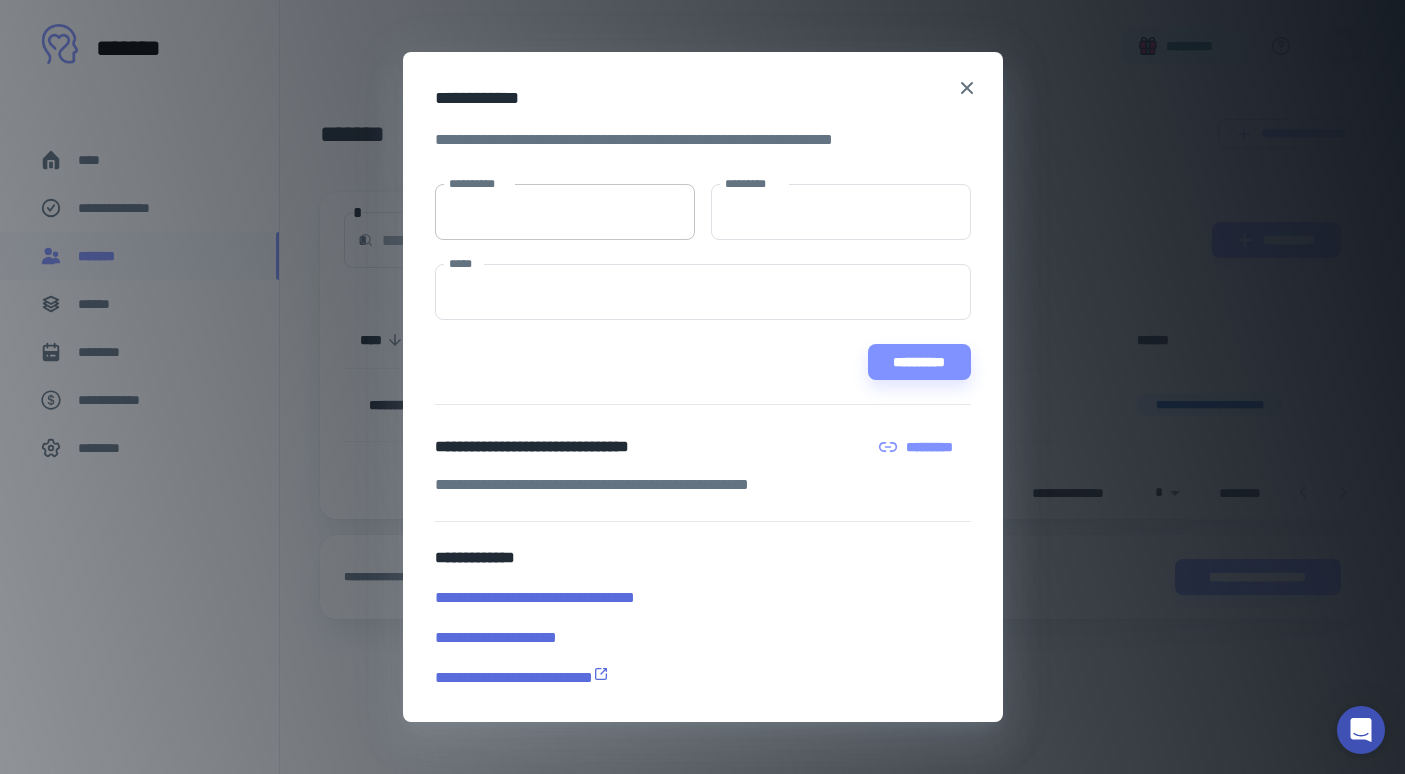 click on "**********" at bounding box center (565, 212) 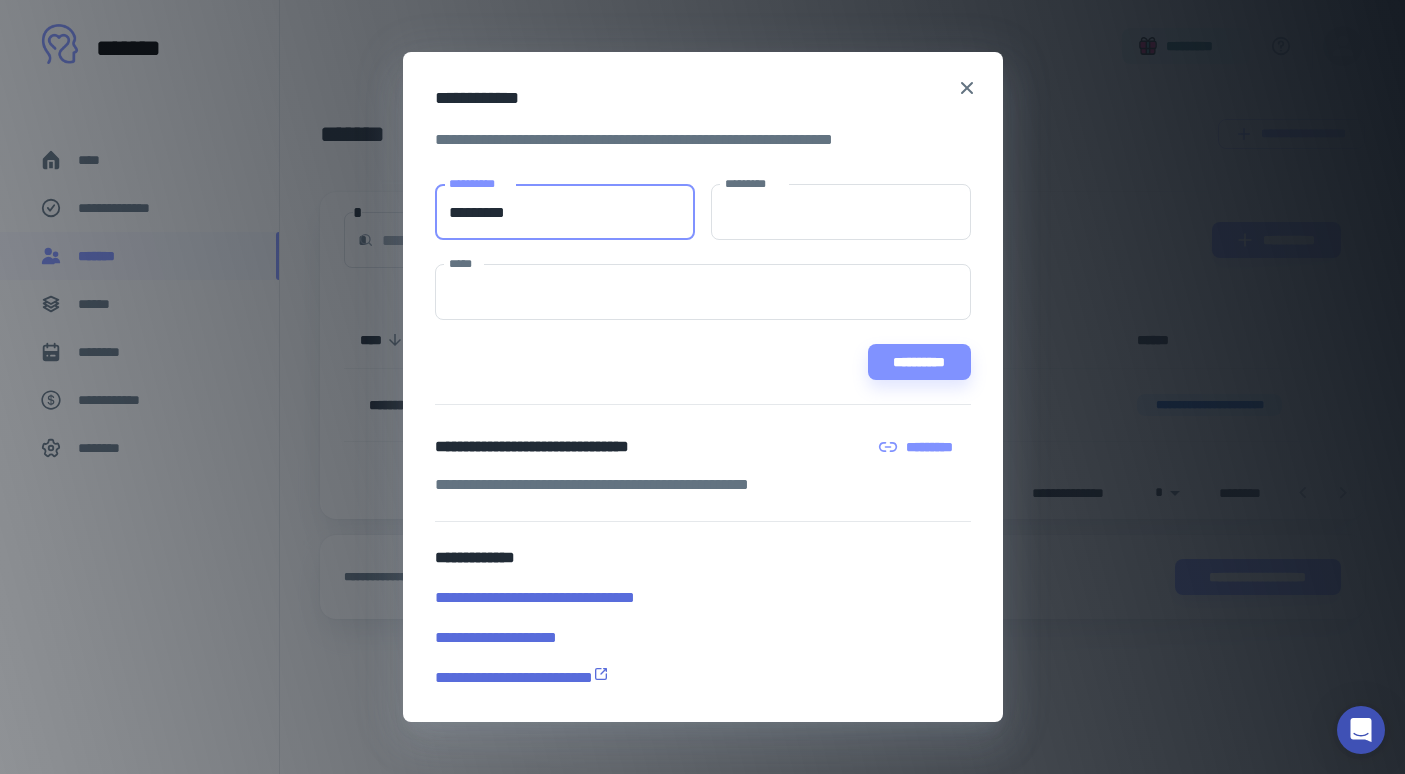 type on "********" 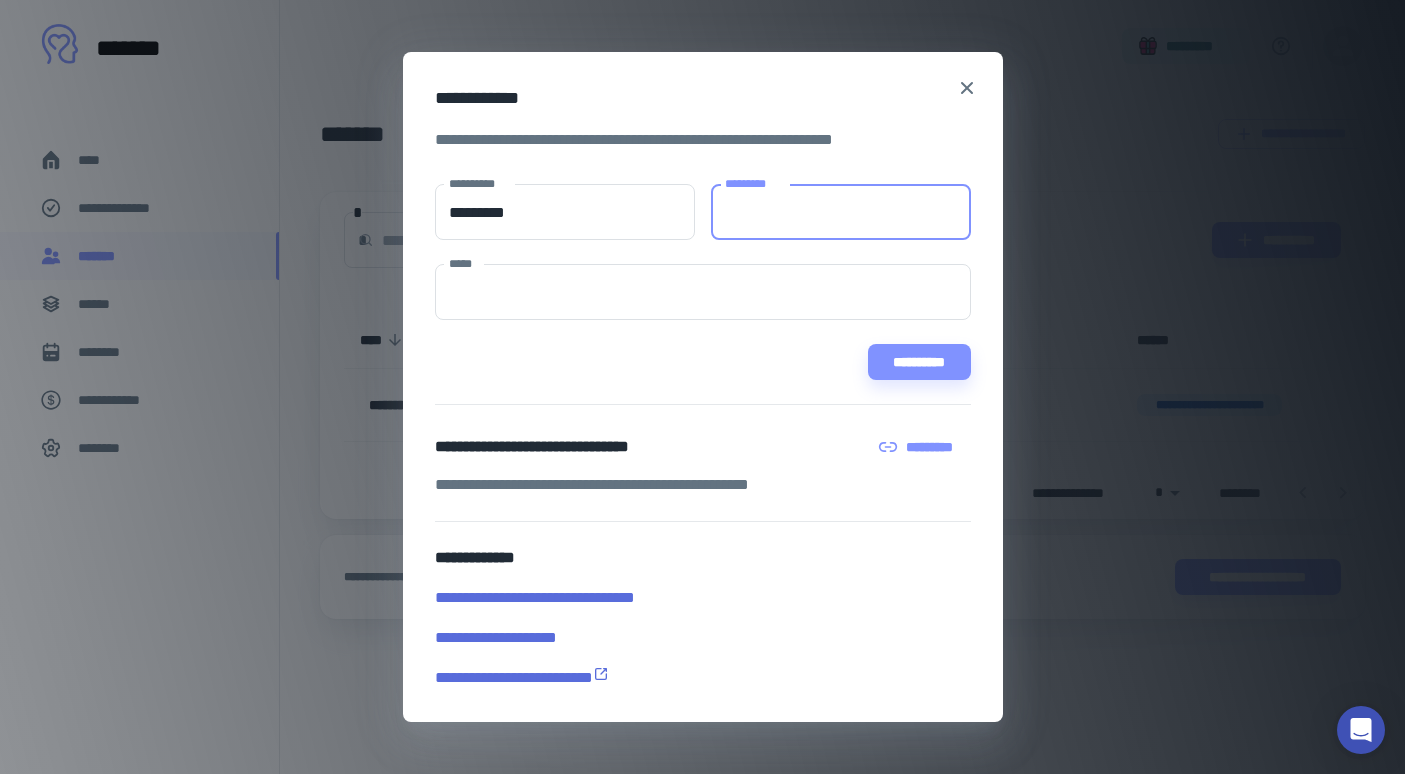 click on "*********" at bounding box center [841, 212] 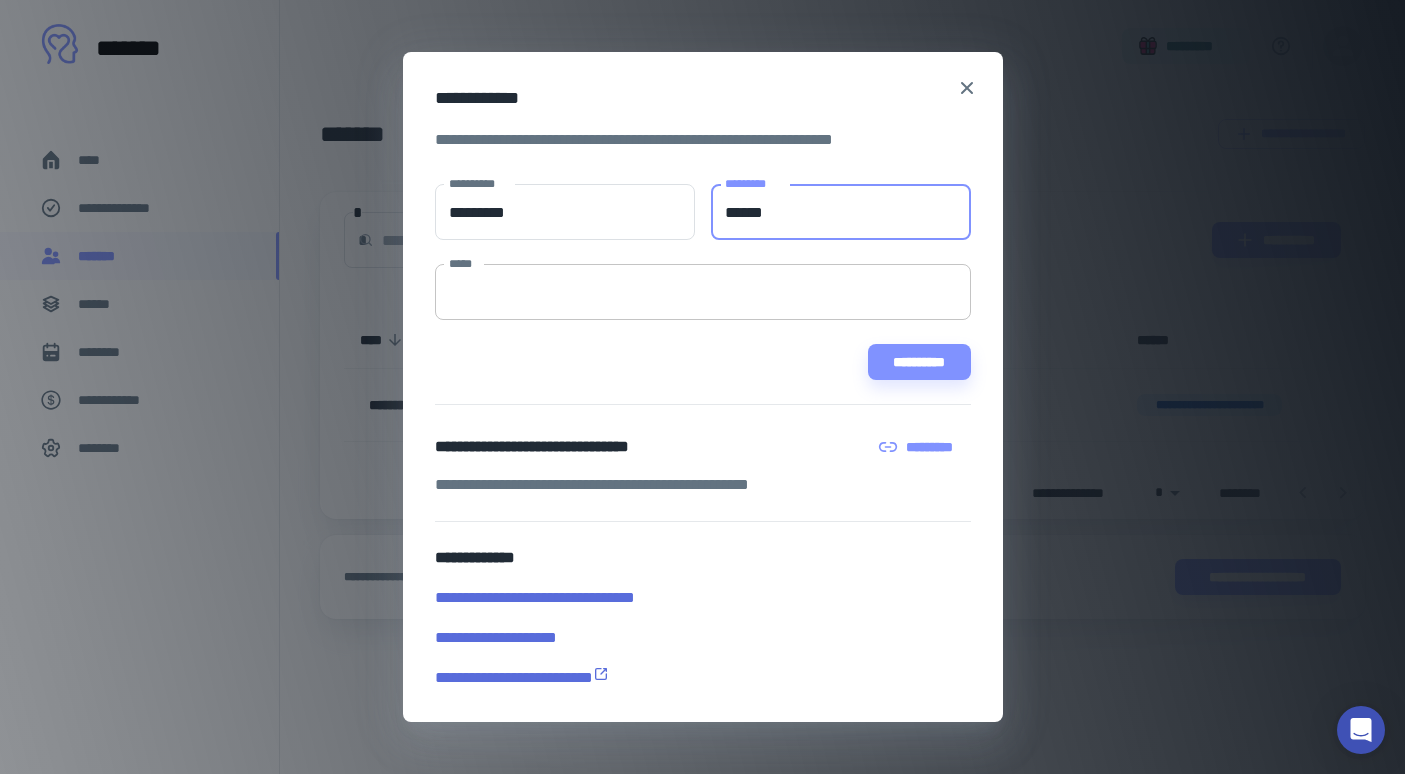 type on "******" 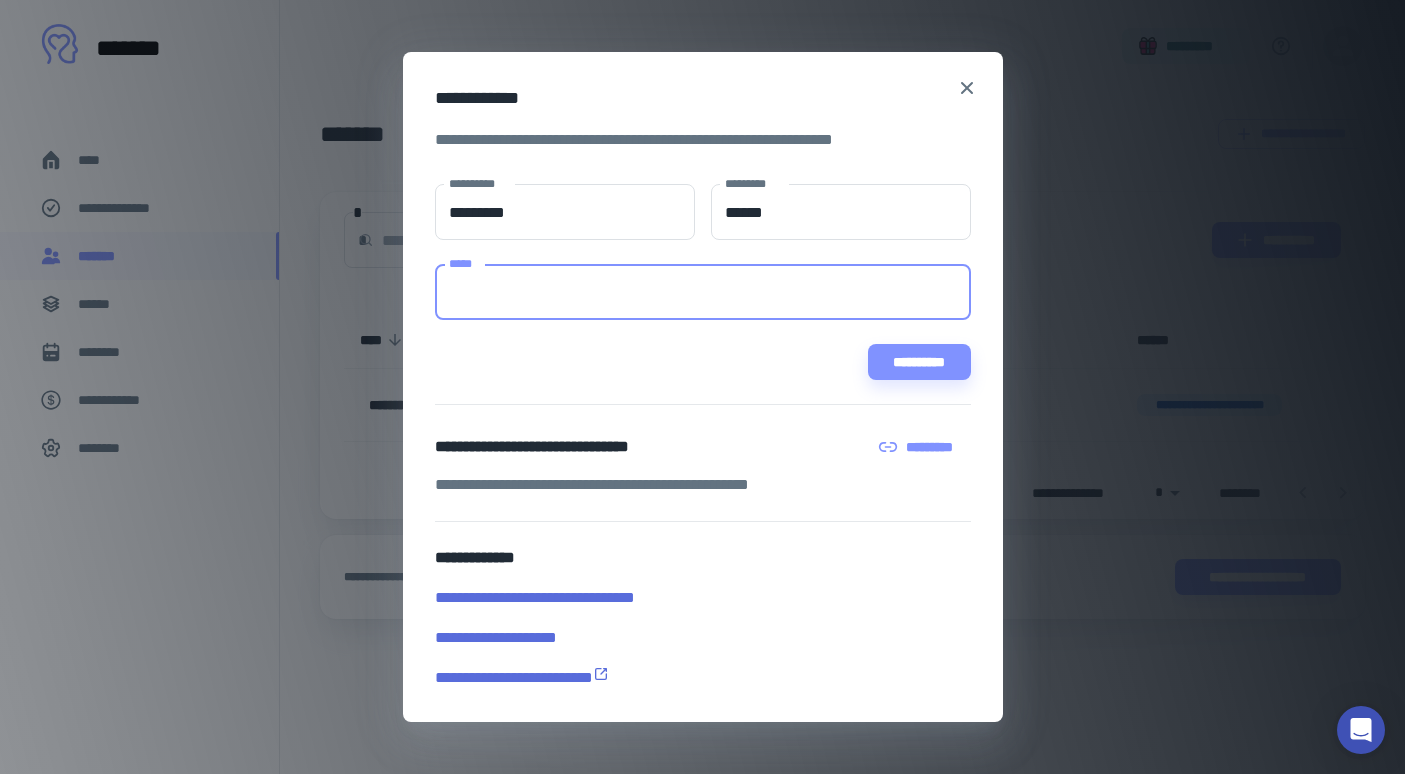 click on "*****" at bounding box center (703, 292) 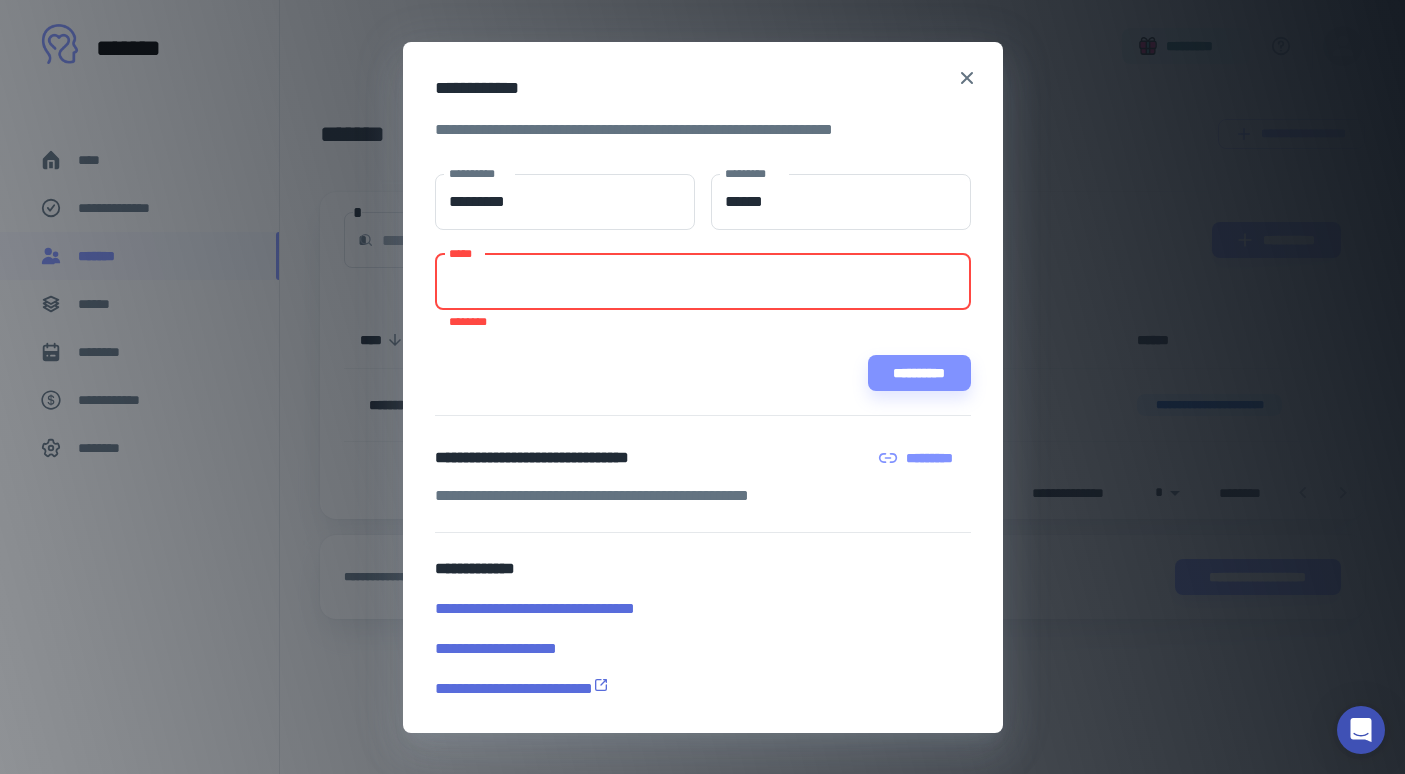 paste on "**********" 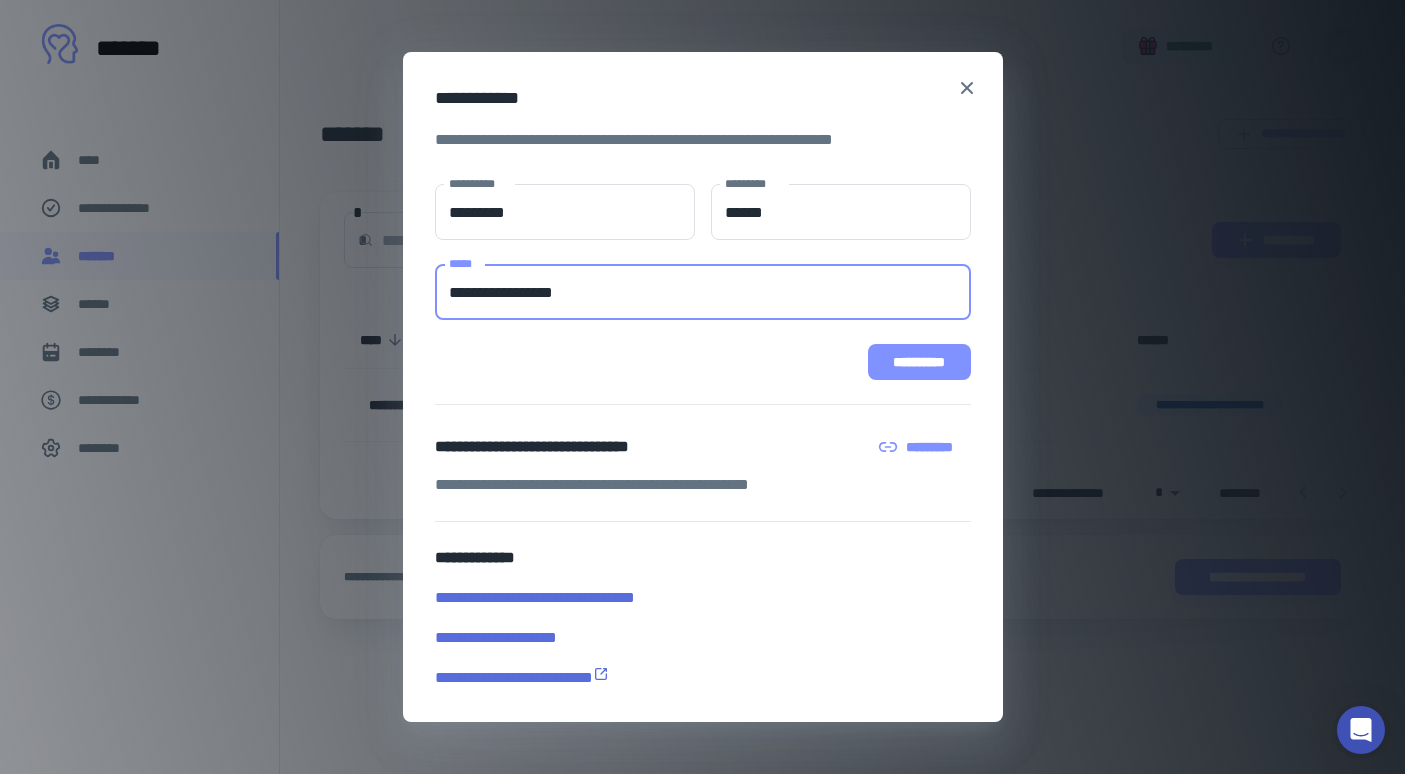 type on "**********" 